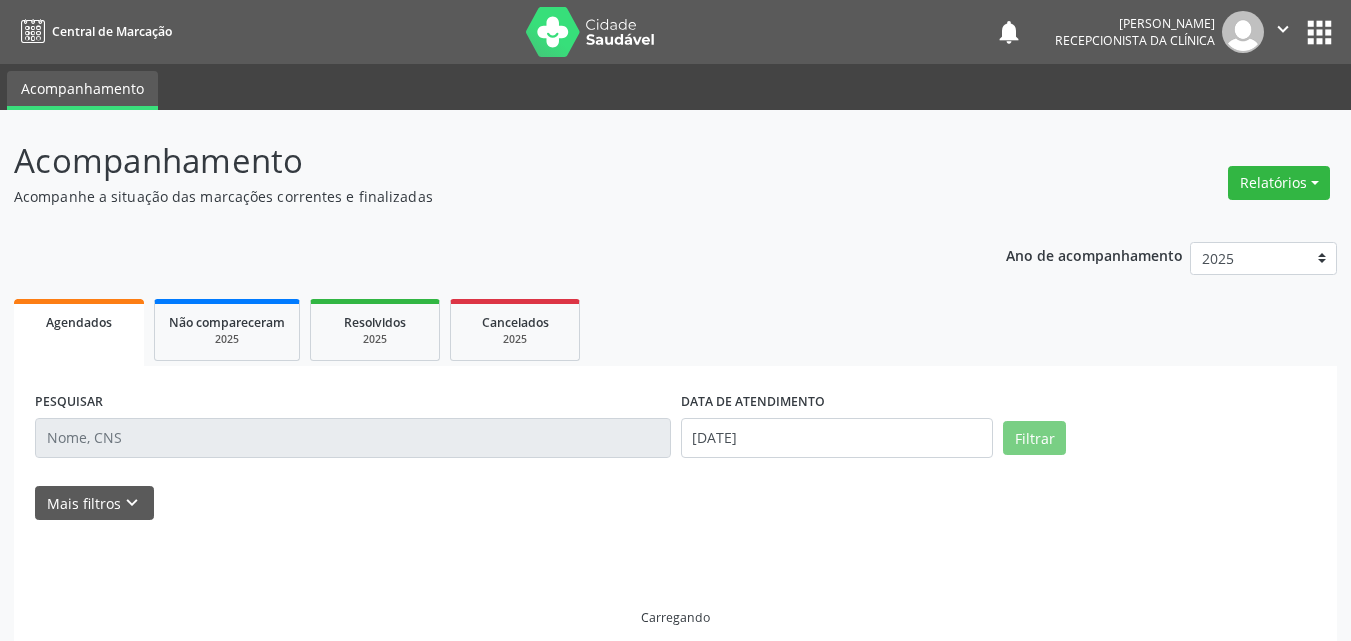 select on "6" 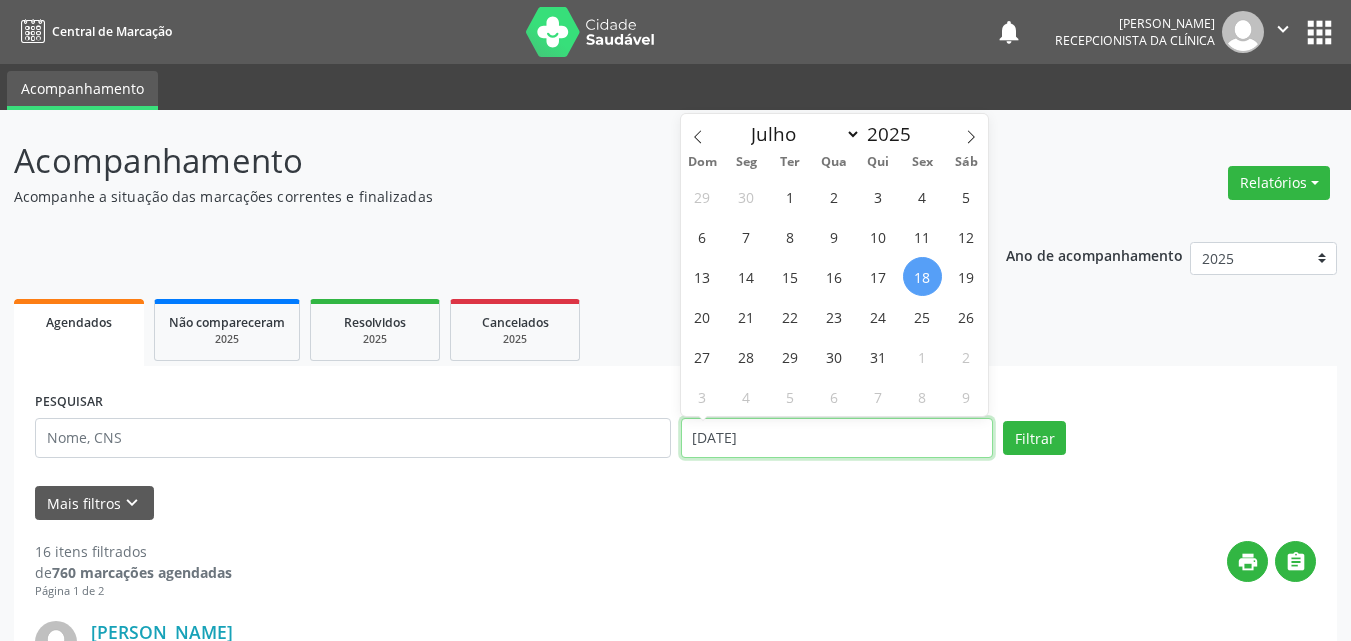 click on "[DATE]" at bounding box center [837, 438] 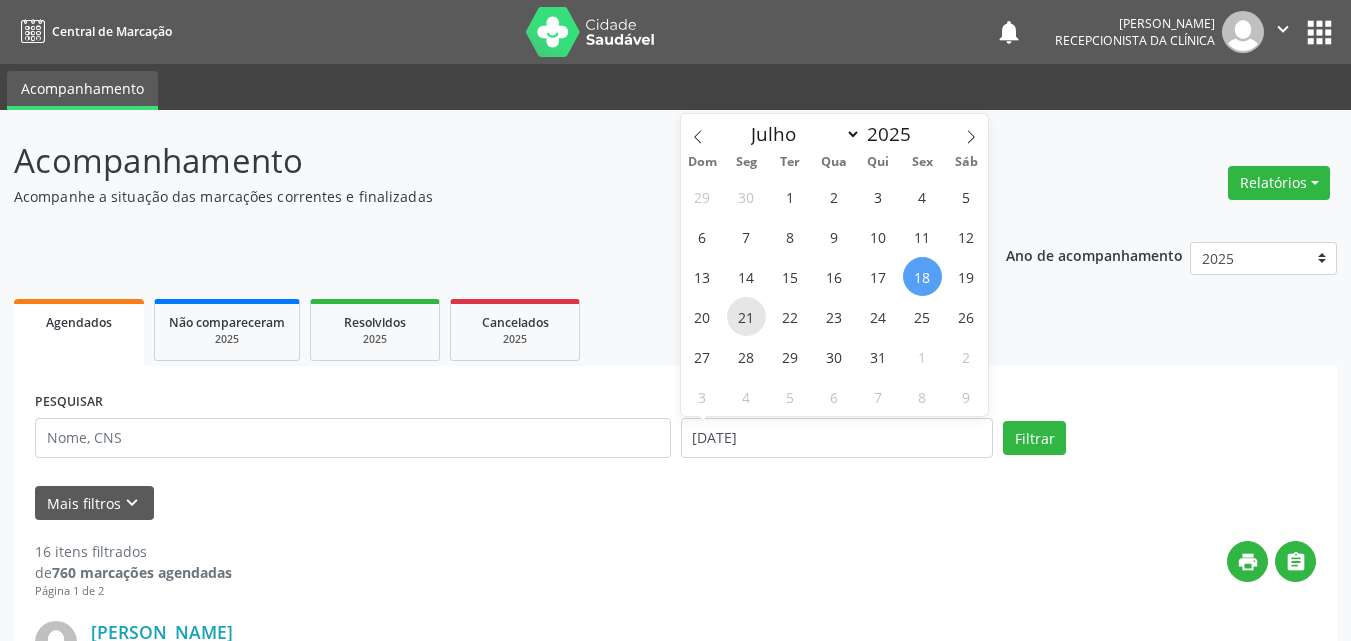 click on "21" at bounding box center (746, 316) 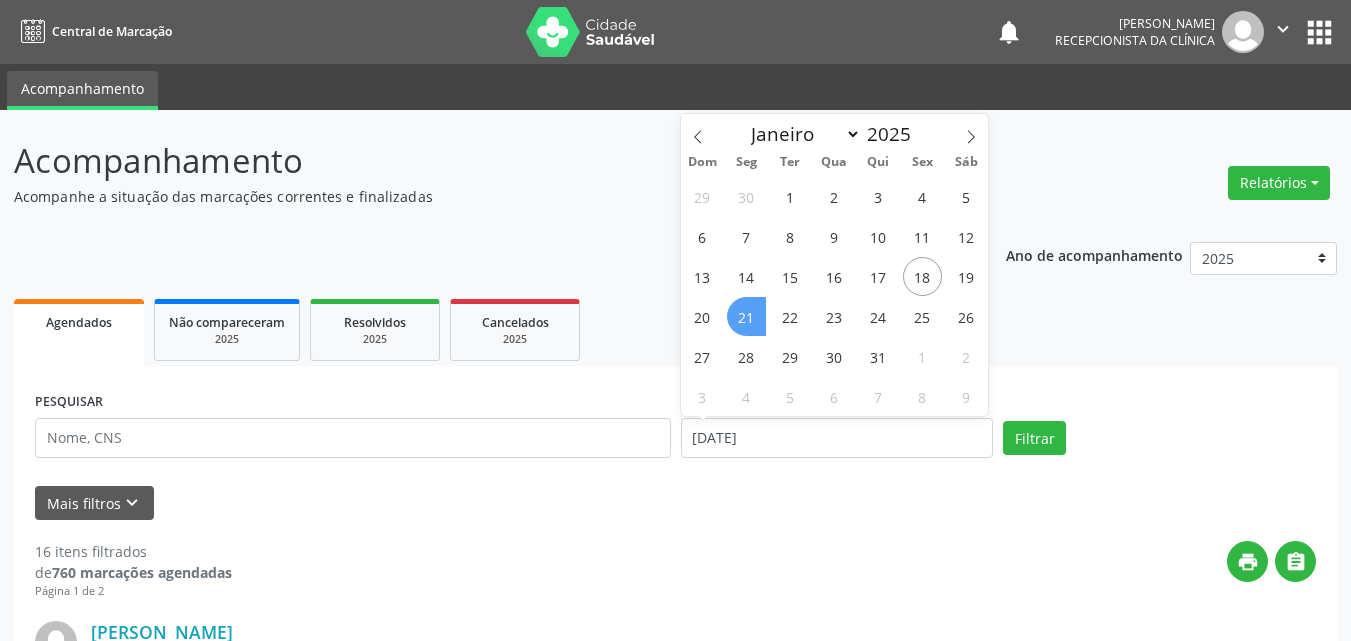 click on "21" at bounding box center [746, 316] 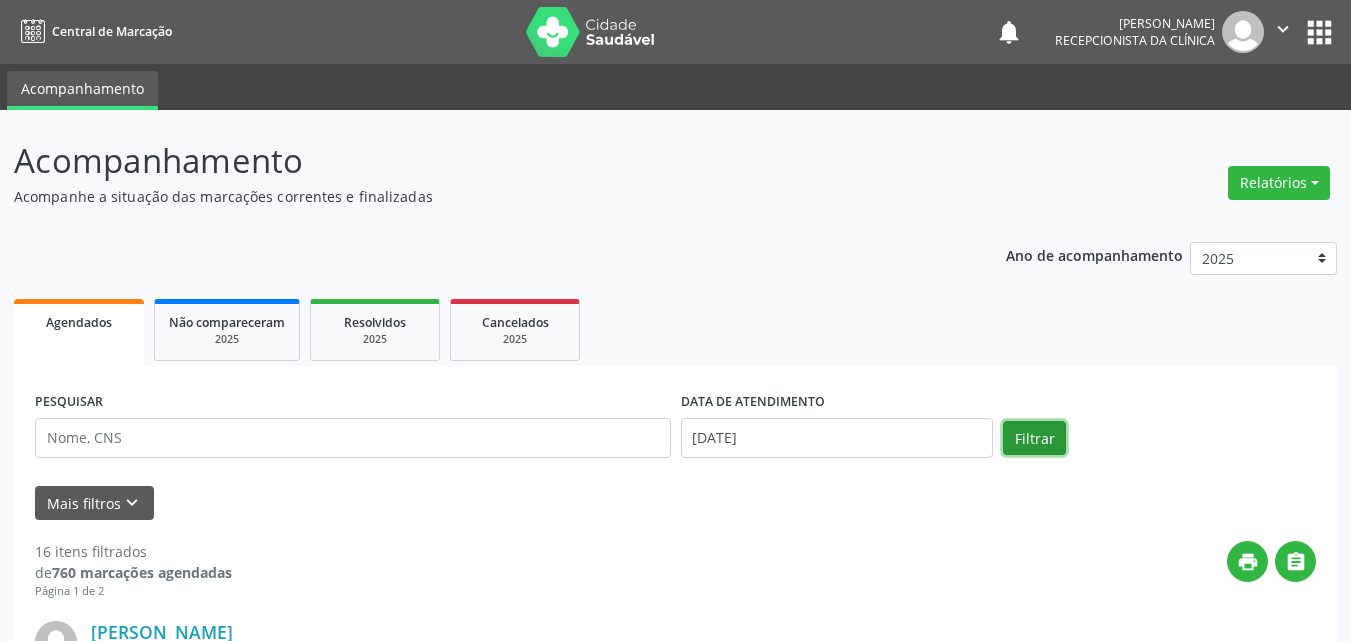click on "Filtrar" at bounding box center [1034, 438] 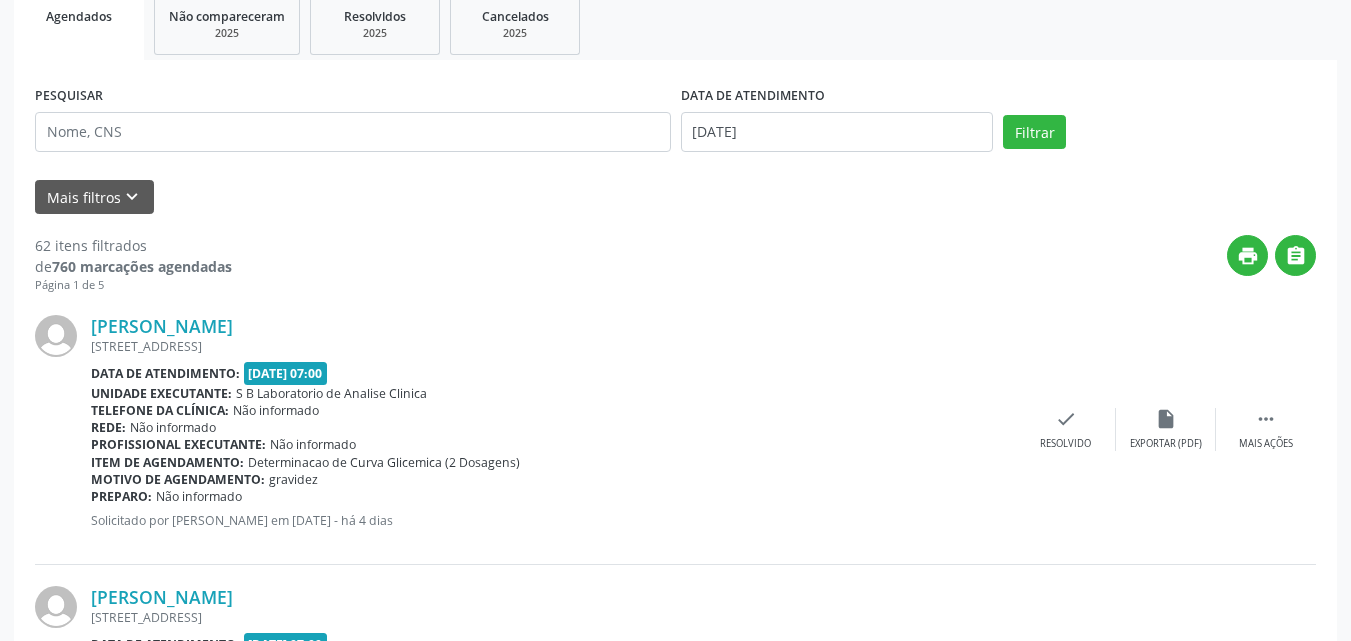 scroll, scrollTop: 100, scrollLeft: 0, axis: vertical 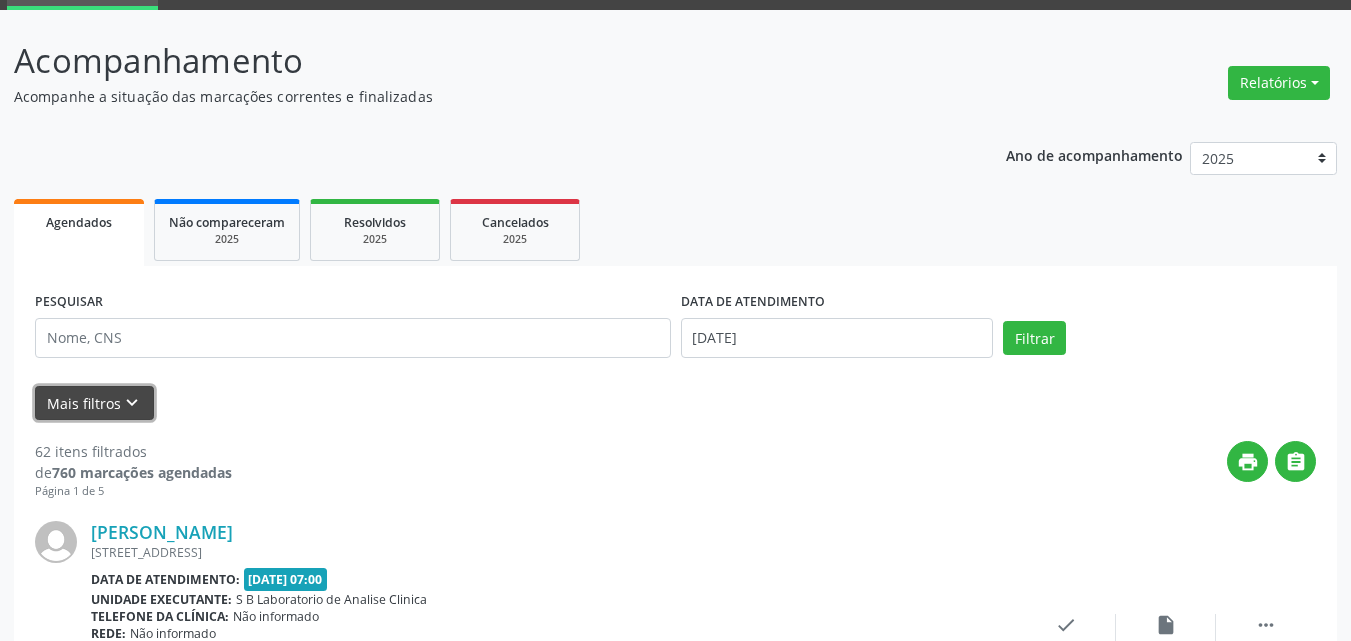 click on "Mais filtros
keyboard_arrow_down" at bounding box center (94, 403) 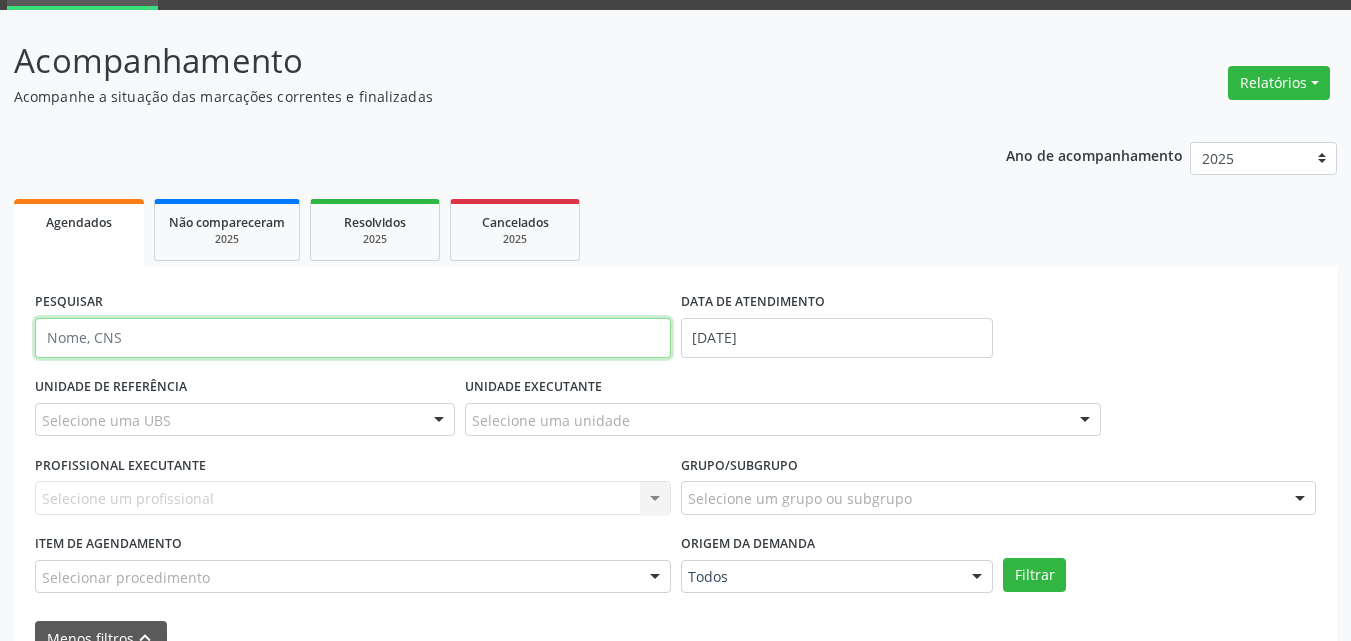 click at bounding box center [353, 338] 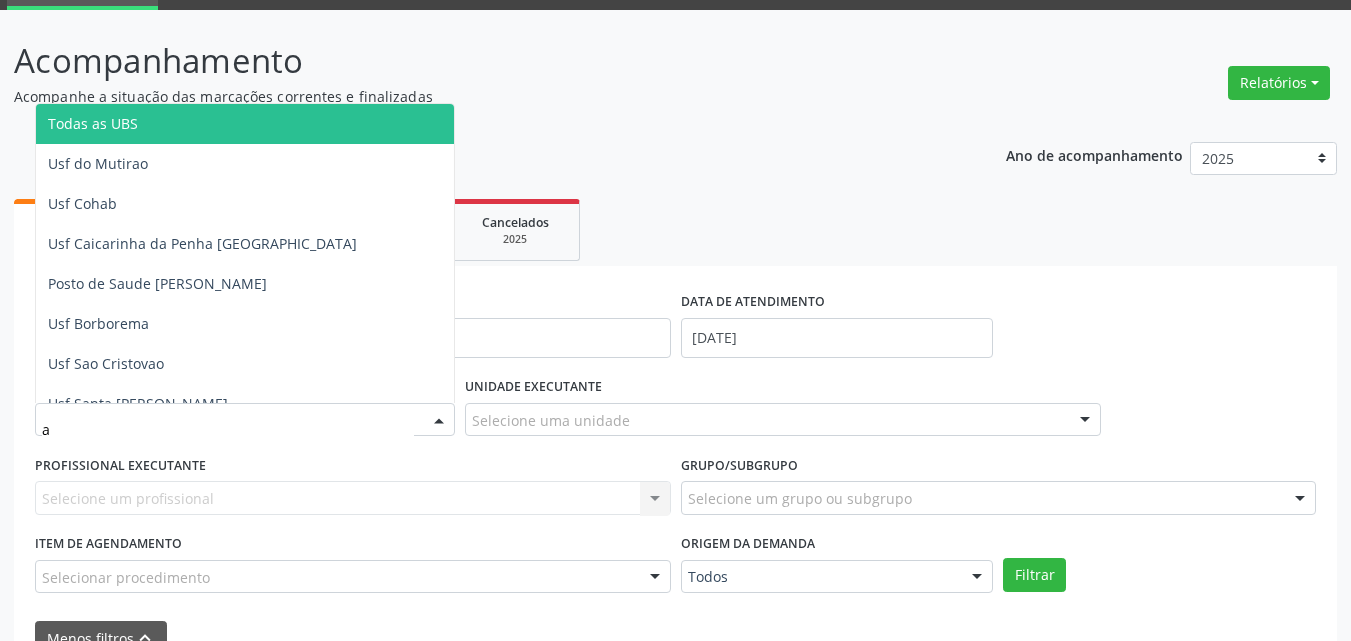 type on "al" 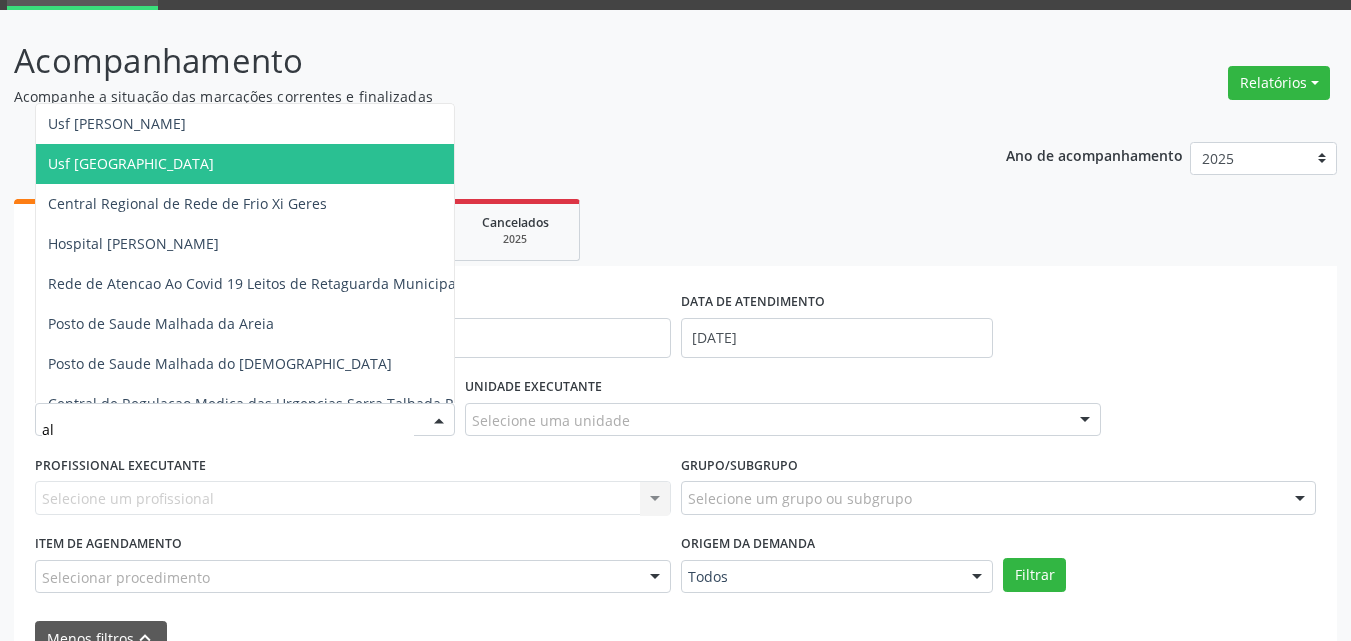 click on "Usf [GEOGRAPHIC_DATA]" at bounding box center [131, 163] 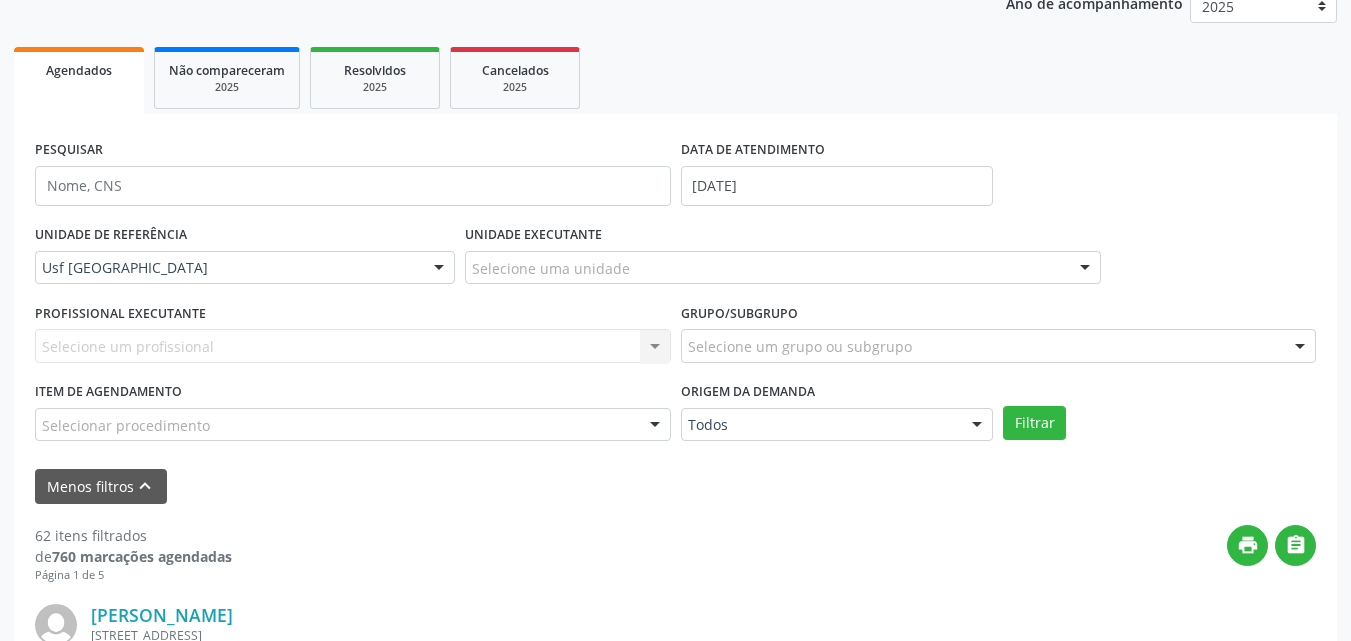 scroll, scrollTop: 300, scrollLeft: 0, axis: vertical 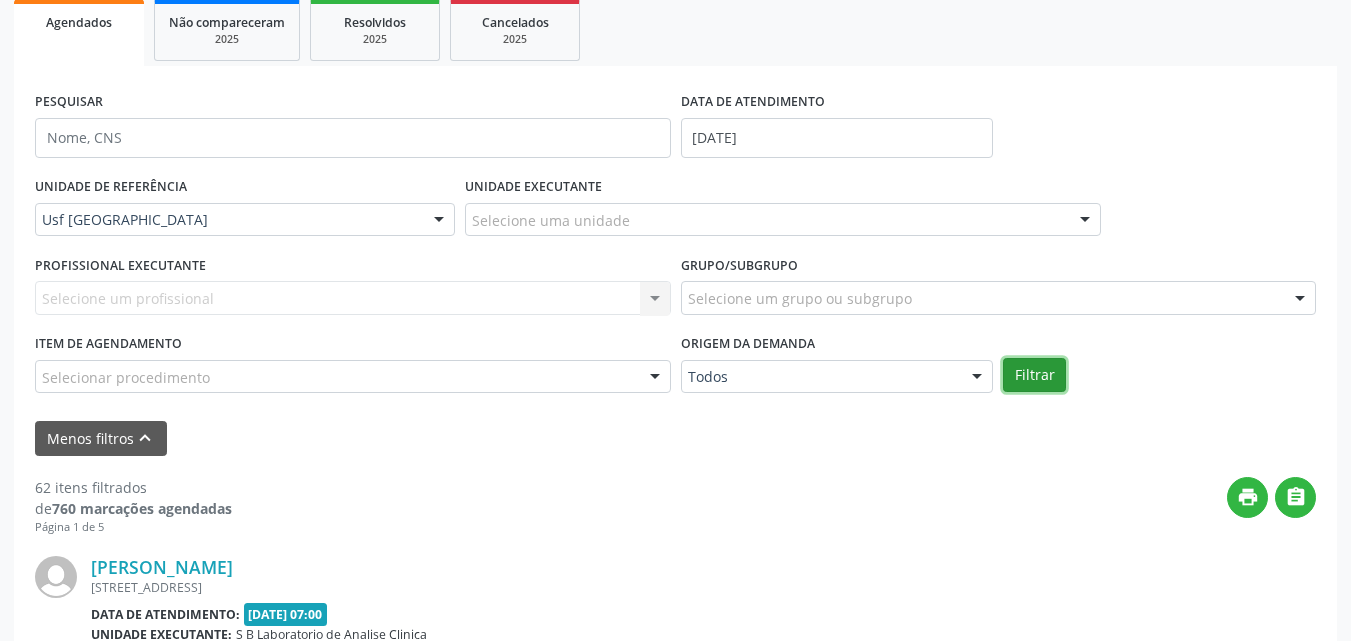 click on "Filtrar" at bounding box center [1034, 375] 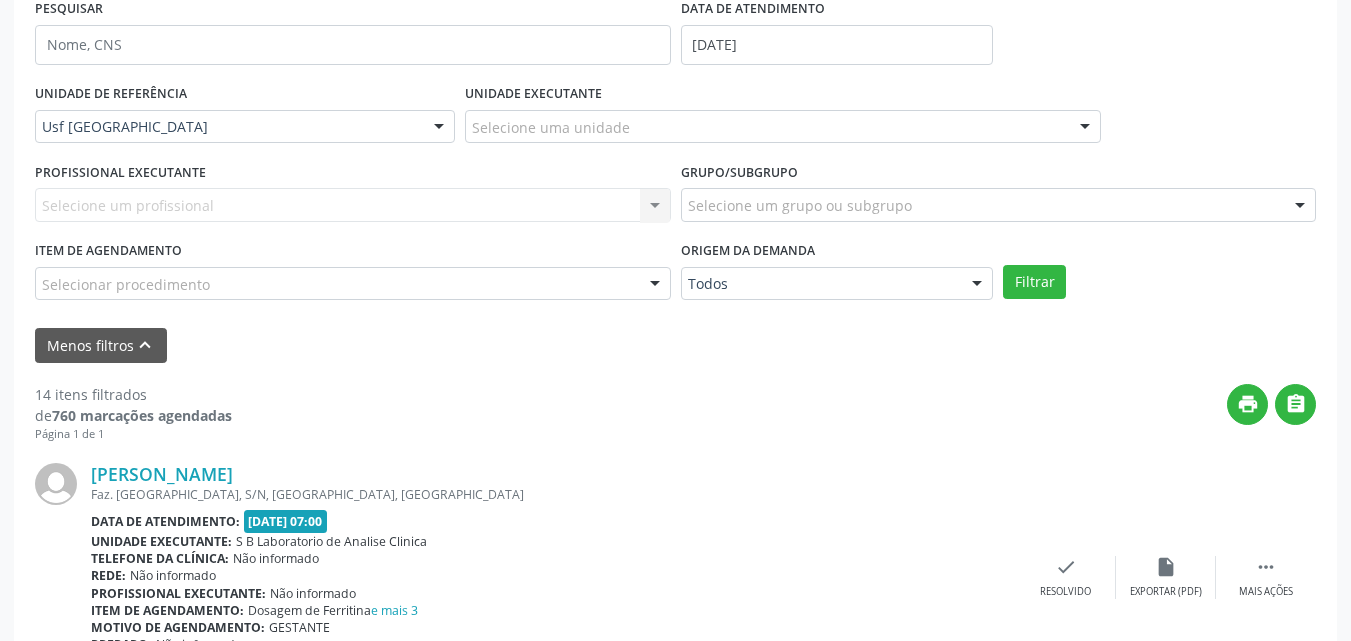 scroll, scrollTop: 224, scrollLeft: 0, axis: vertical 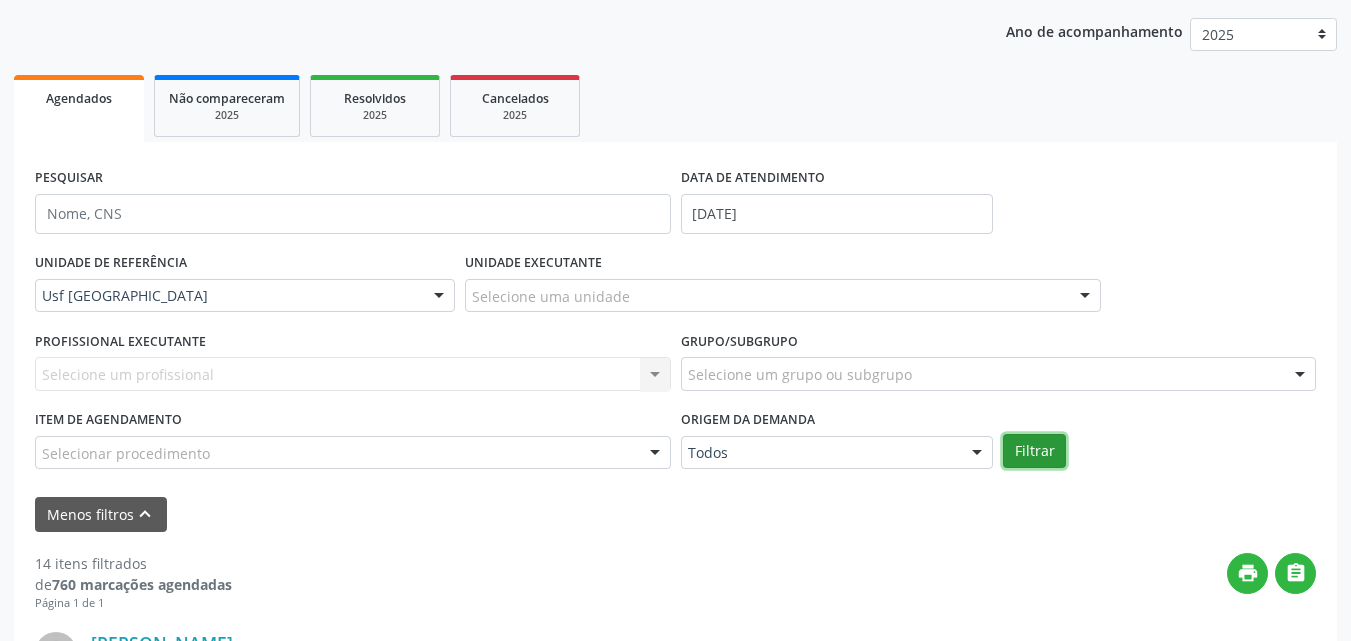click on "Filtrar" at bounding box center [1034, 451] 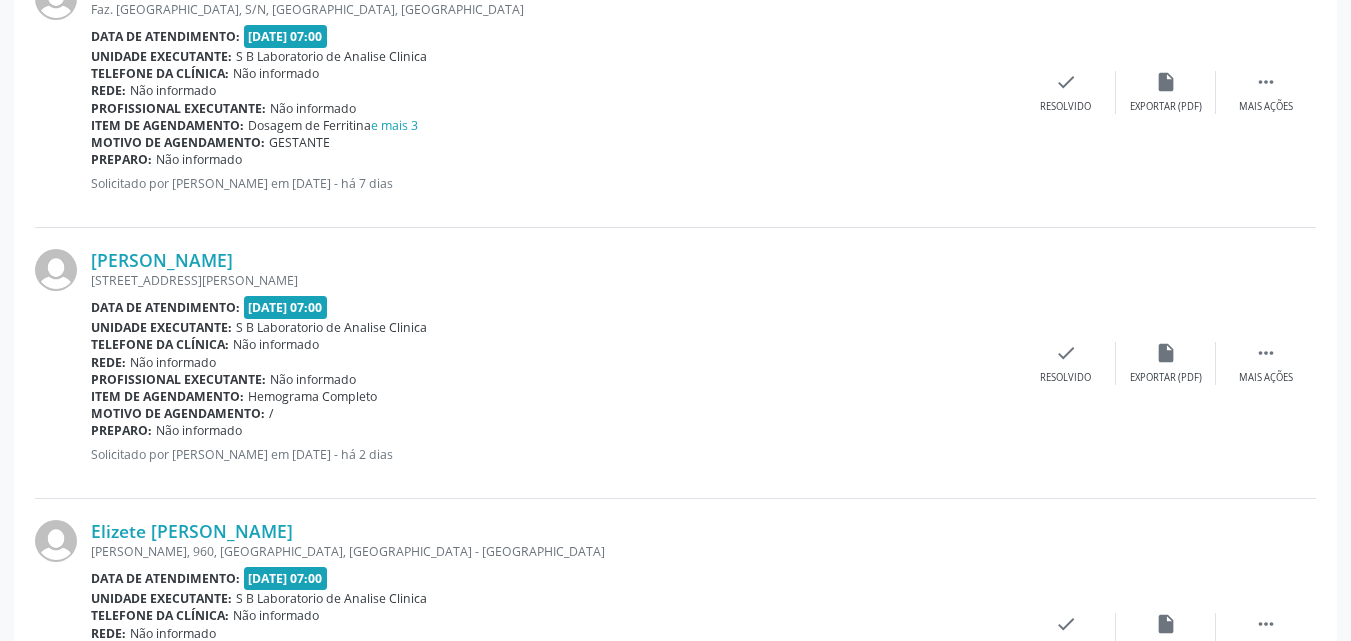 scroll, scrollTop: 924, scrollLeft: 0, axis: vertical 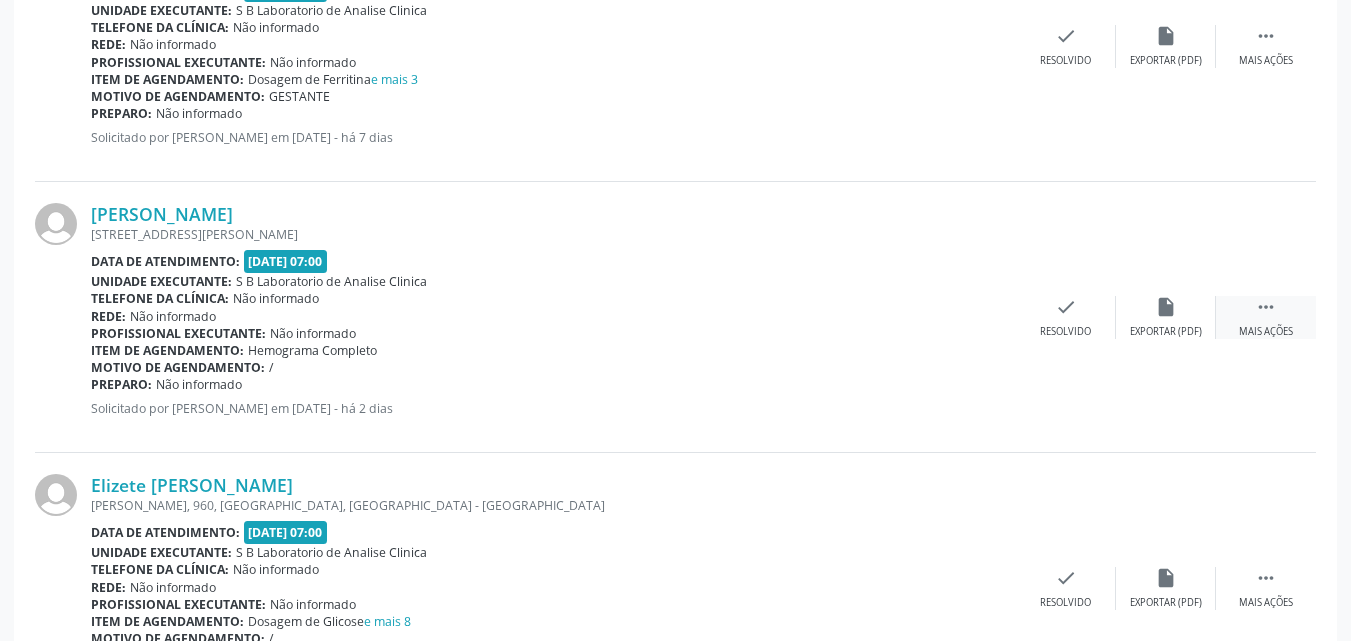 click on "" at bounding box center [1266, 307] 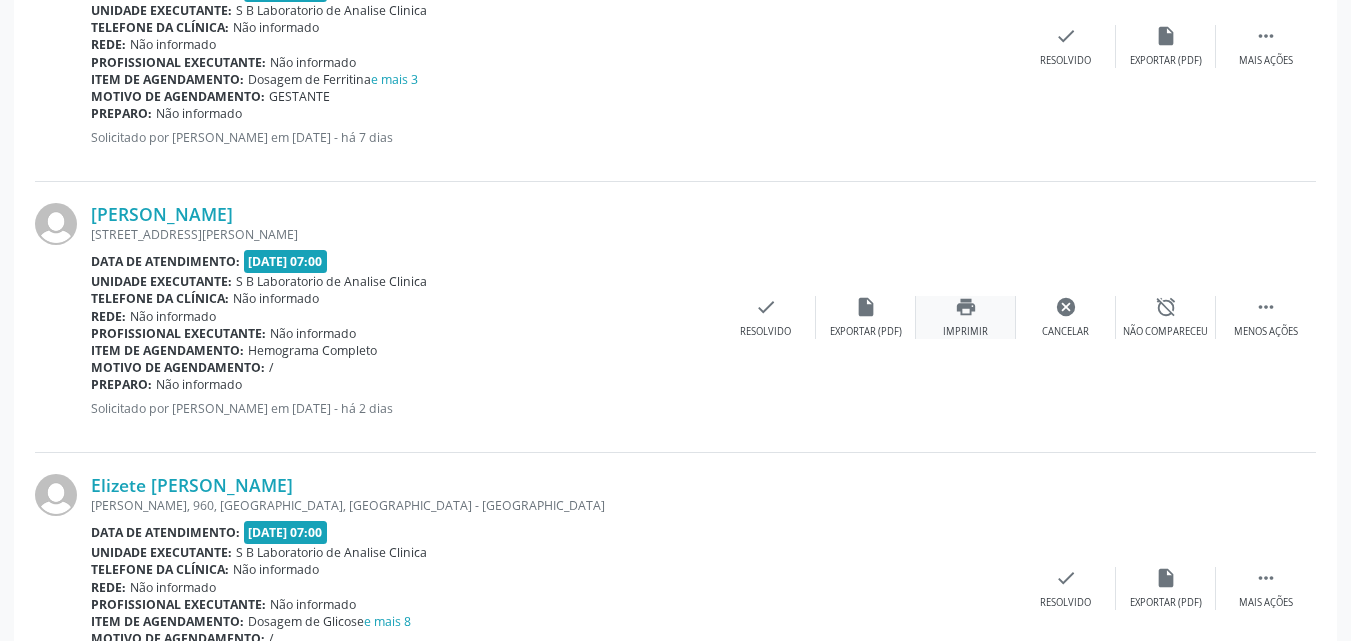 click on "print
Imprimir" at bounding box center [966, 317] 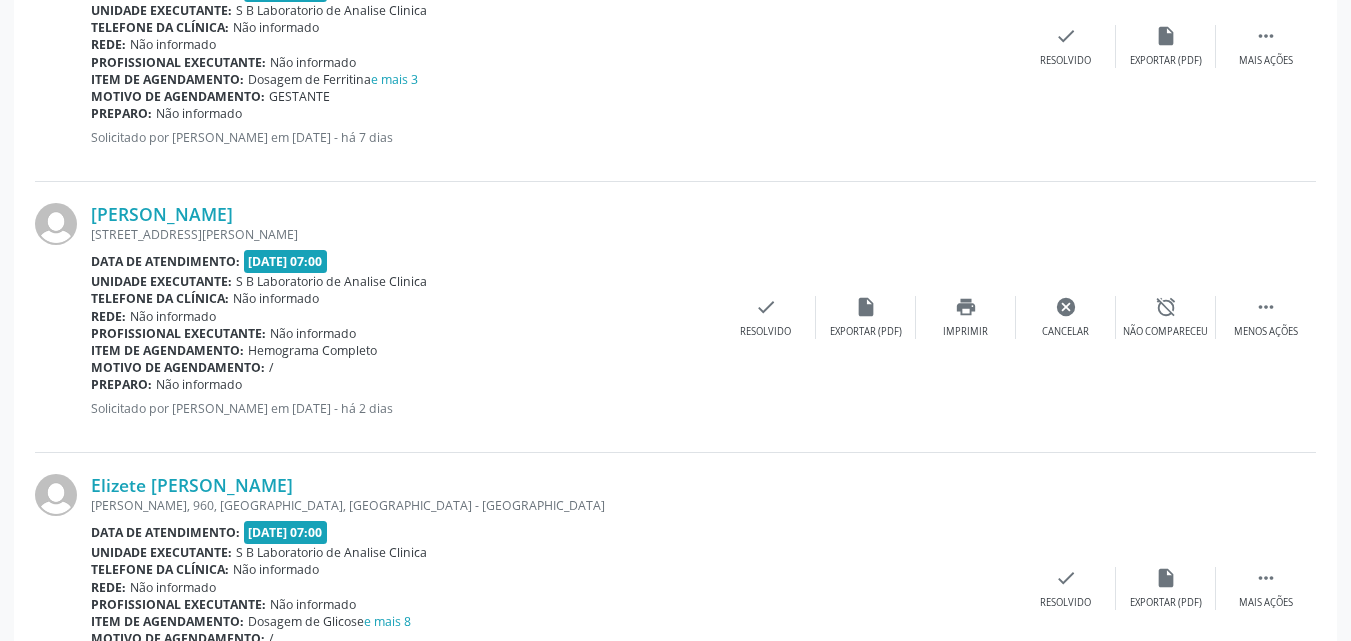 scroll, scrollTop: 1024, scrollLeft: 0, axis: vertical 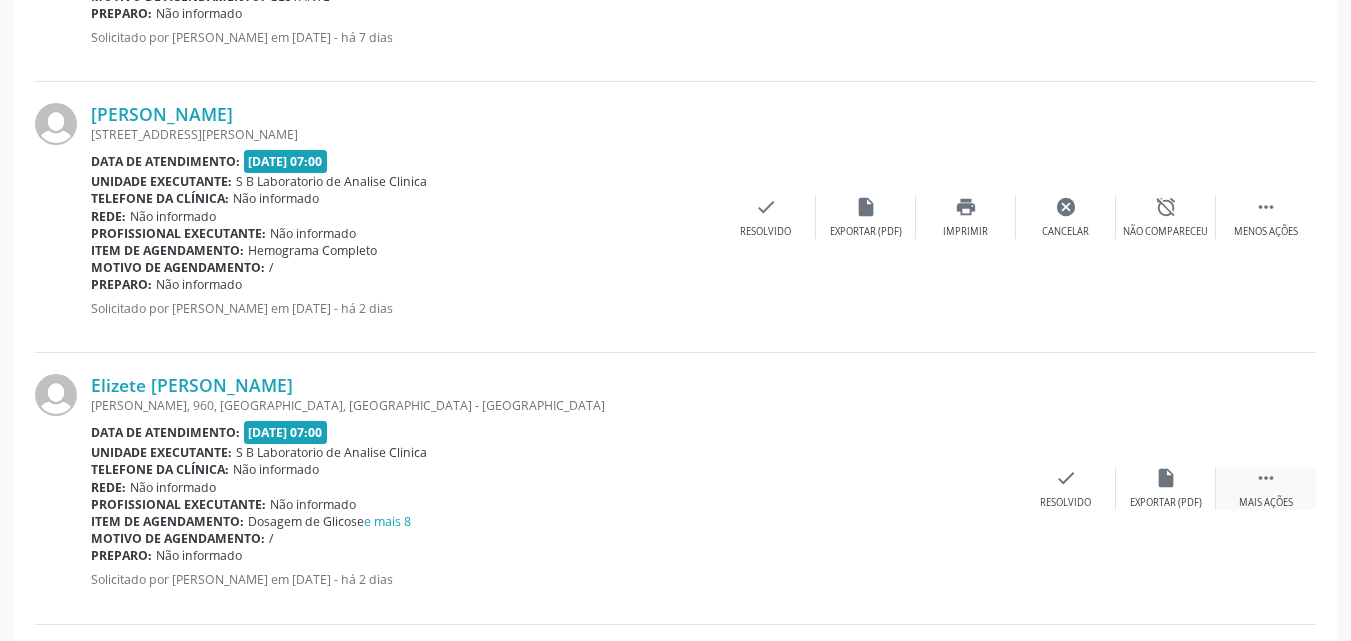 click on "
Mais ações" at bounding box center [1266, 488] 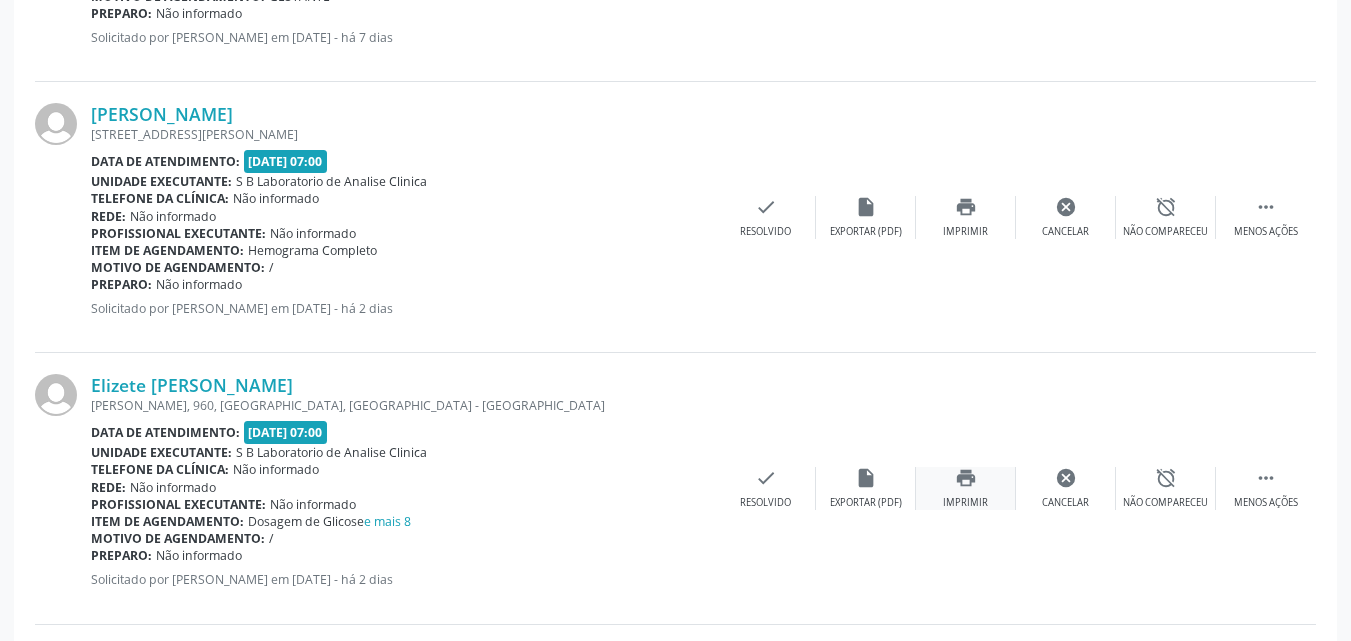click on "print
Imprimir" at bounding box center (966, 488) 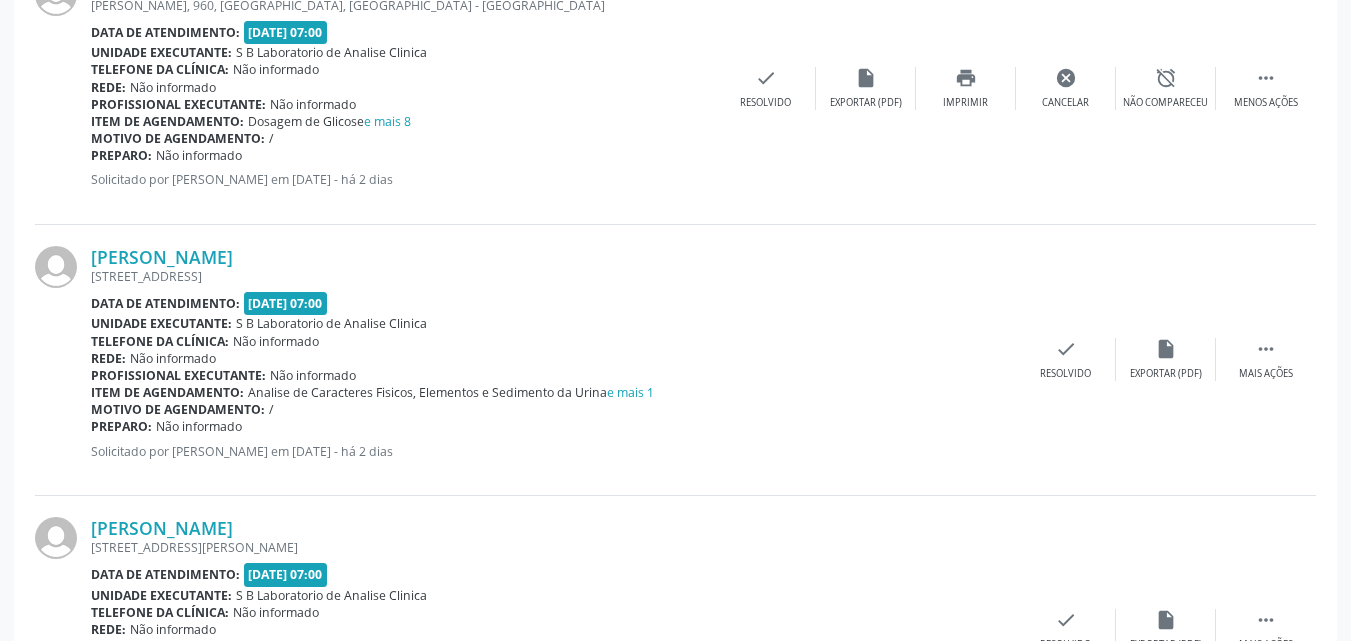scroll, scrollTop: 1524, scrollLeft: 0, axis: vertical 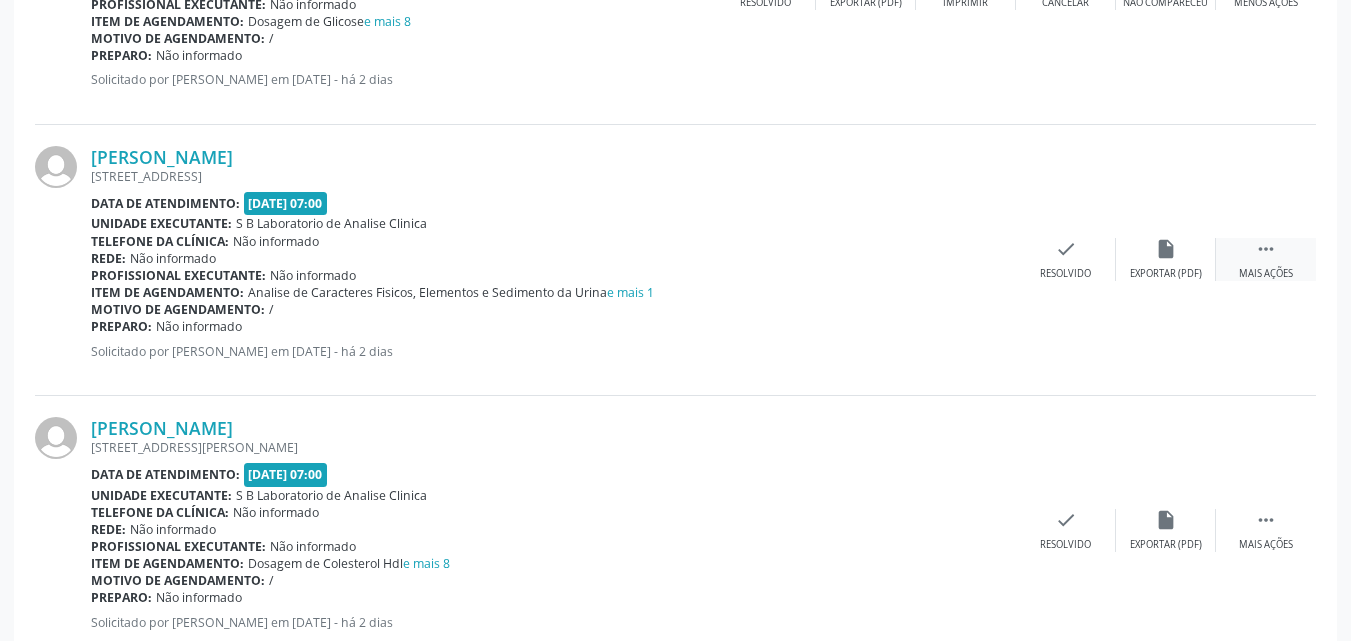 click on "Mais ações" at bounding box center (1266, 274) 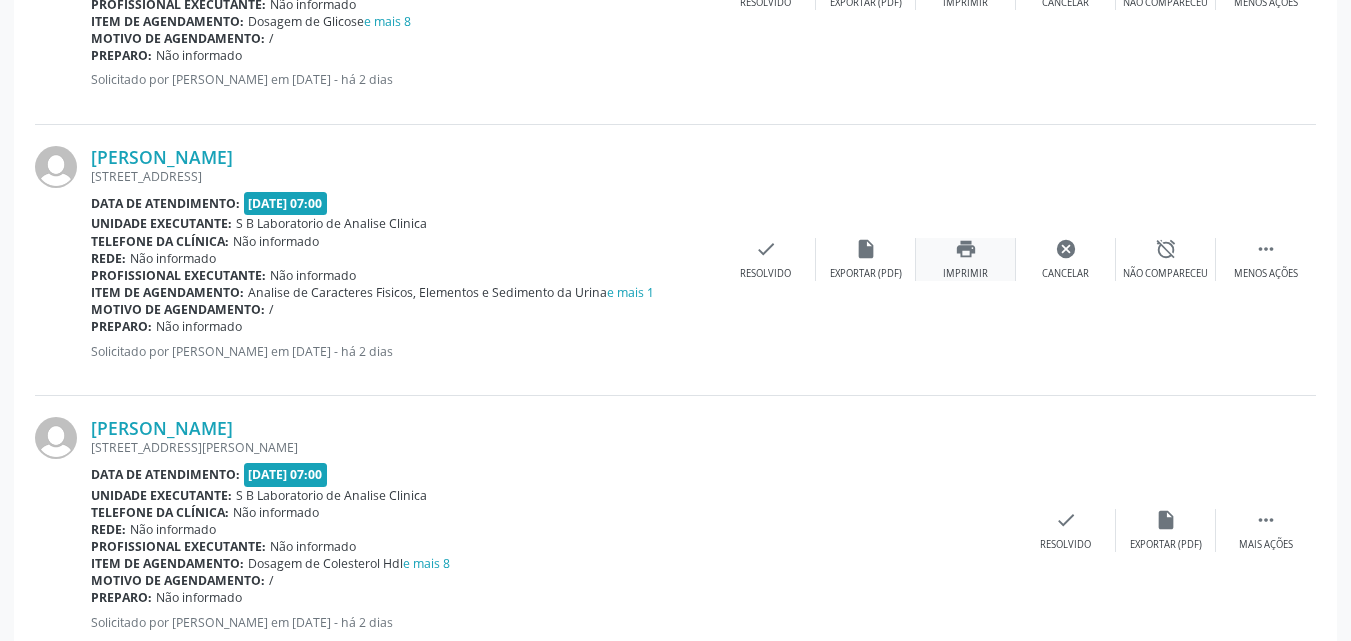 click on "print" at bounding box center (966, 249) 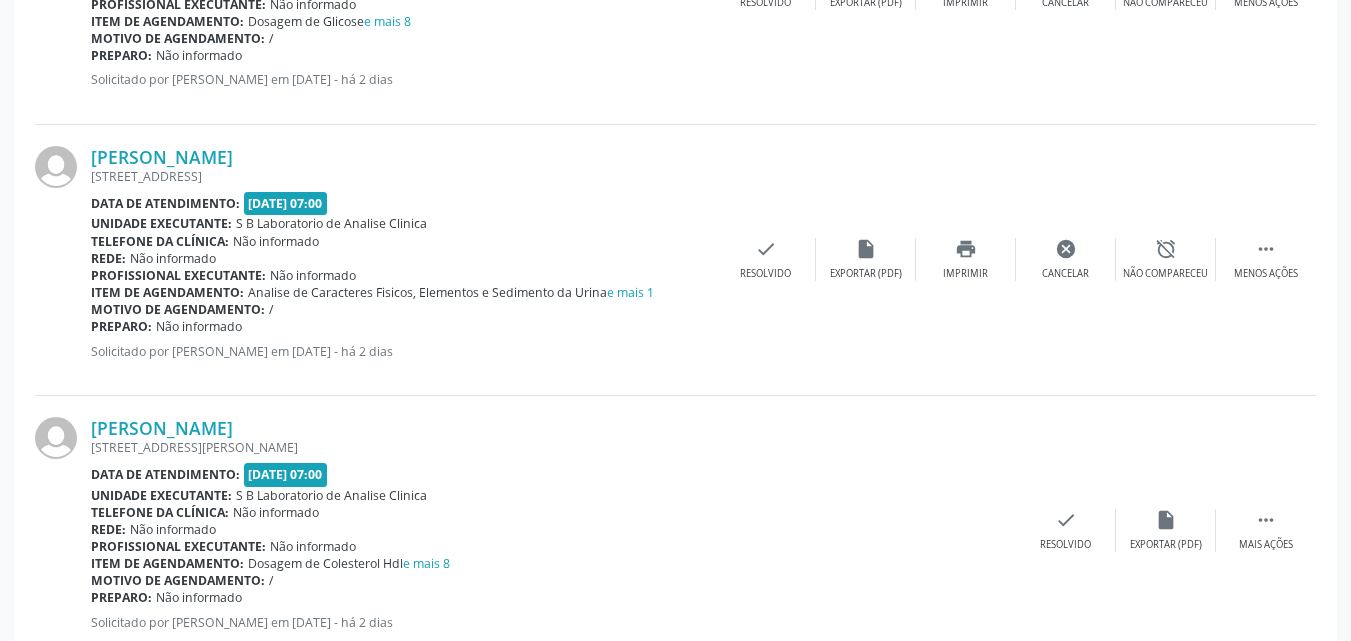 scroll, scrollTop: 1624, scrollLeft: 0, axis: vertical 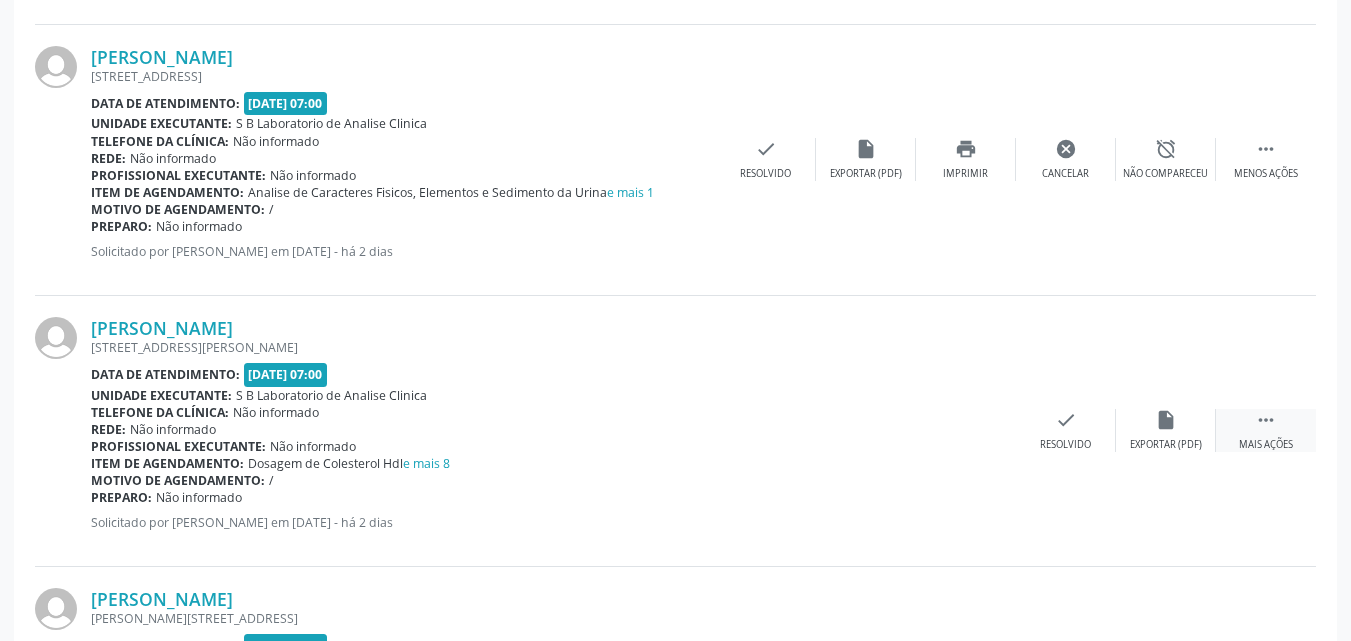 click on "" at bounding box center [1266, 420] 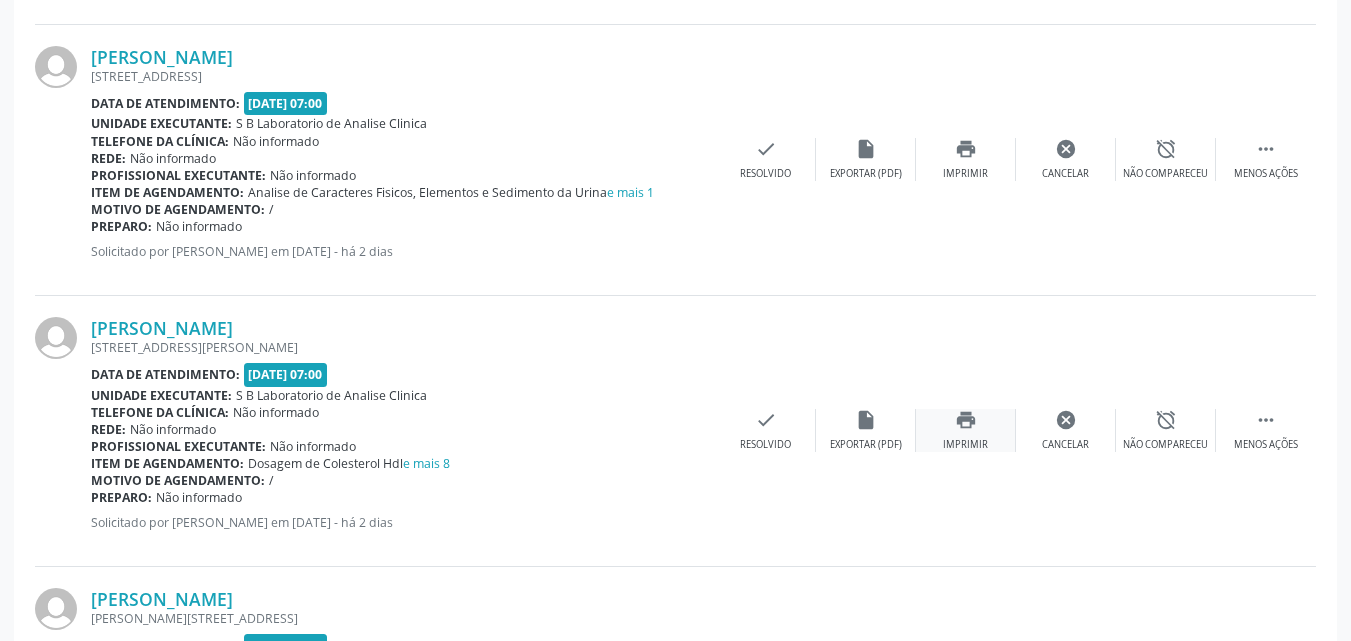 click on "print
Imprimir" at bounding box center [966, 430] 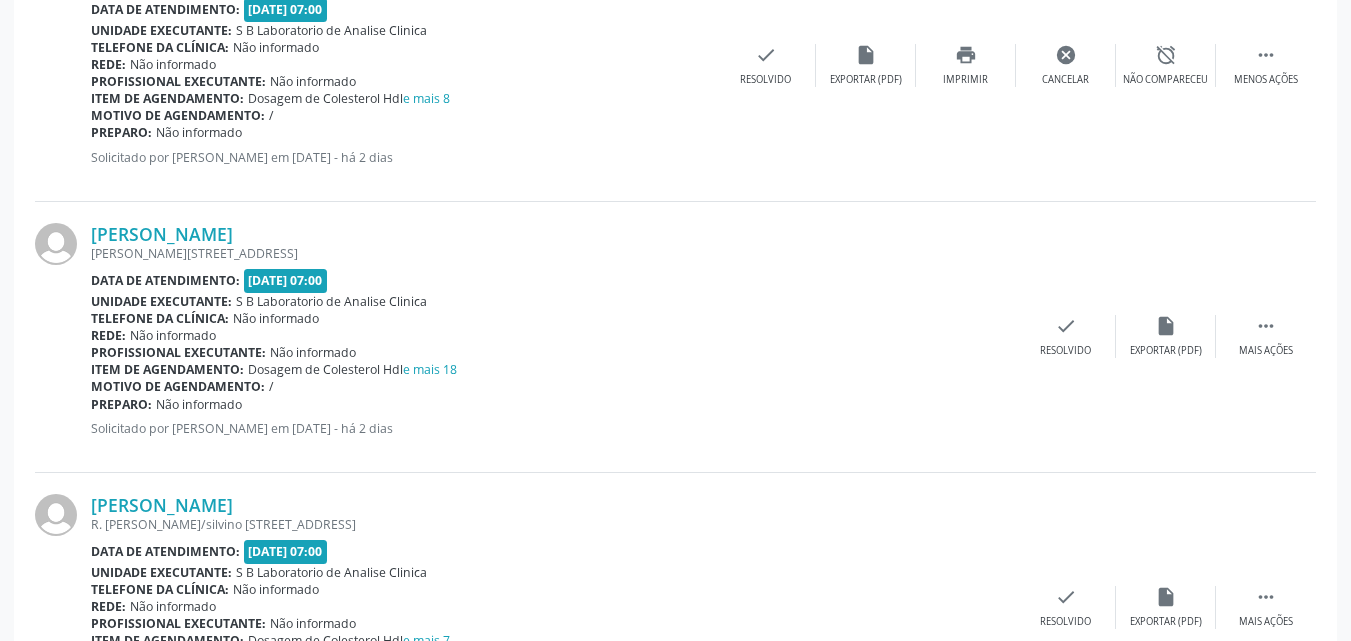 scroll, scrollTop: 2024, scrollLeft: 0, axis: vertical 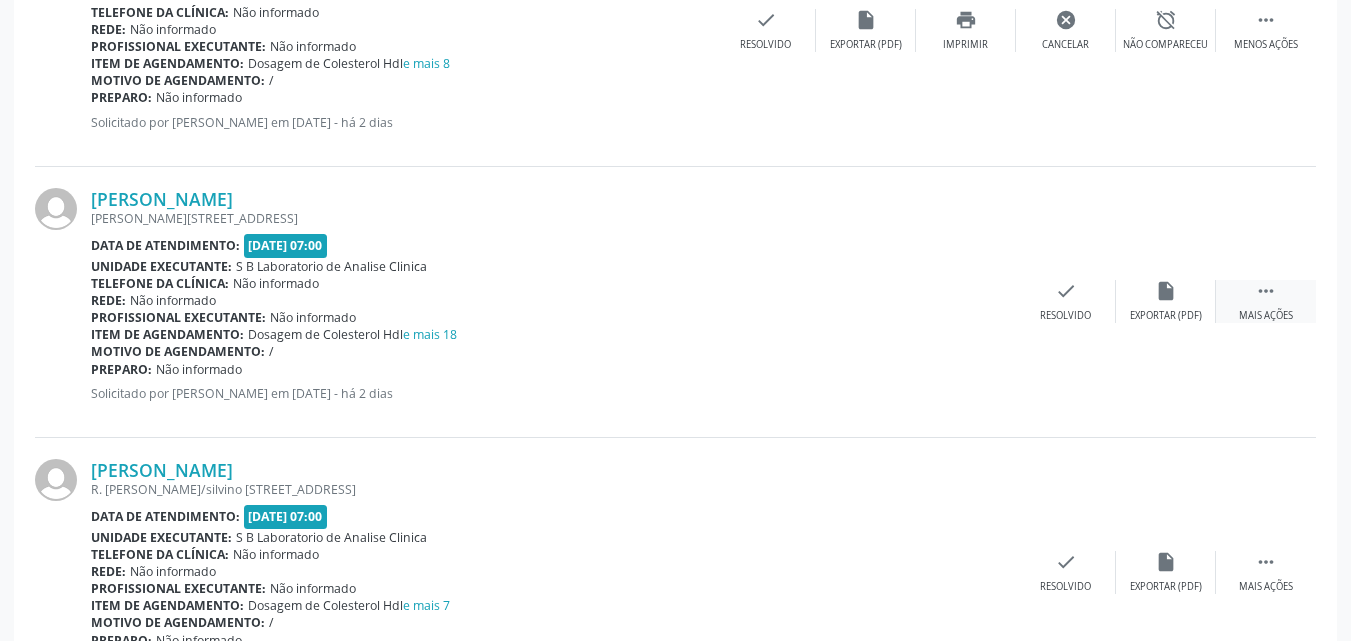 click on "Mais ações" at bounding box center (1266, 316) 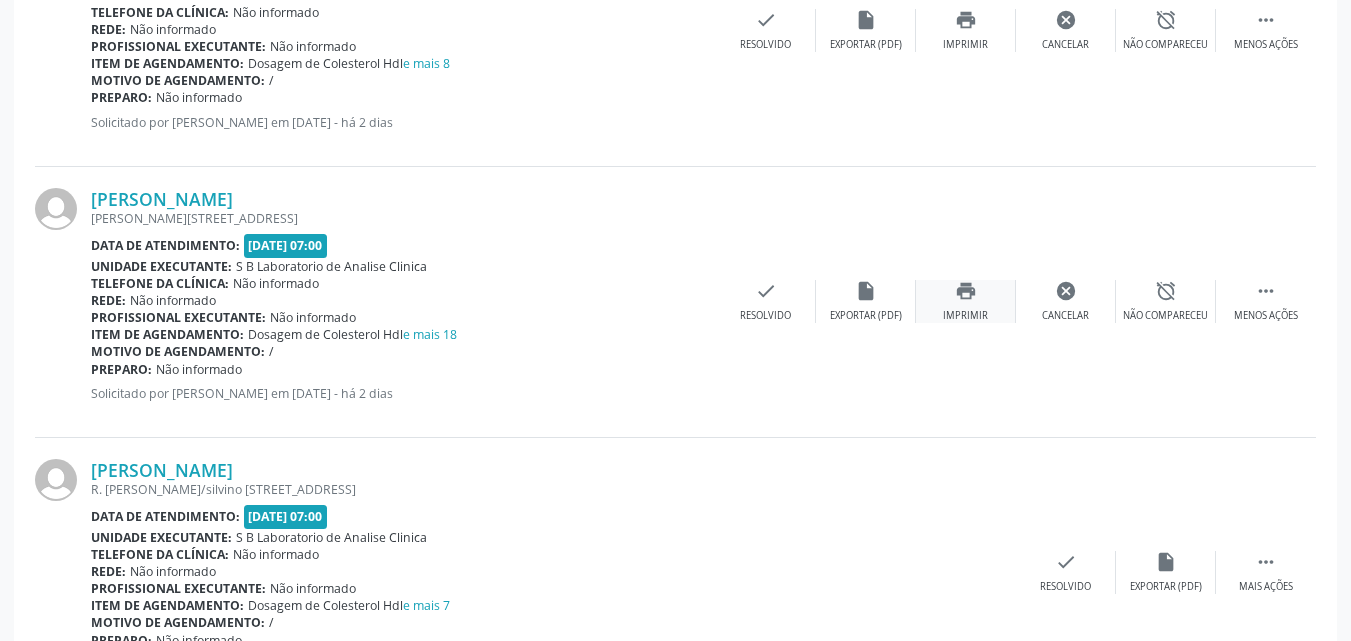 click on "Imprimir" at bounding box center [965, 316] 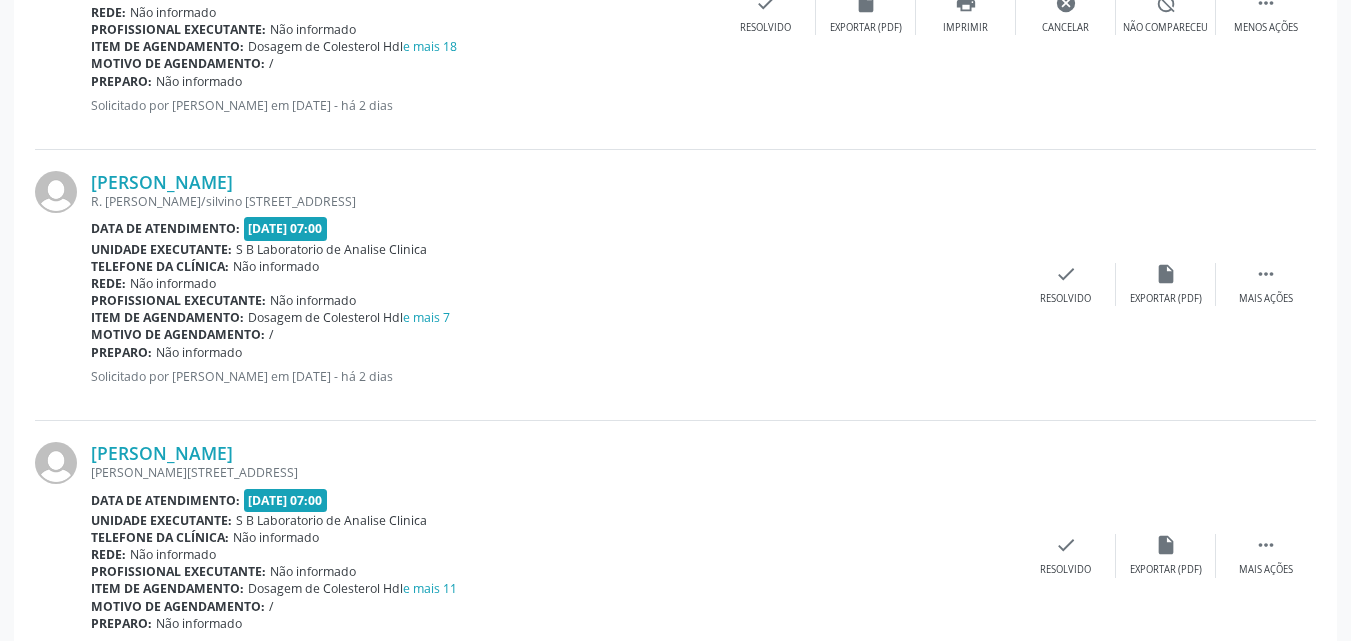 scroll, scrollTop: 2324, scrollLeft: 0, axis: vertical 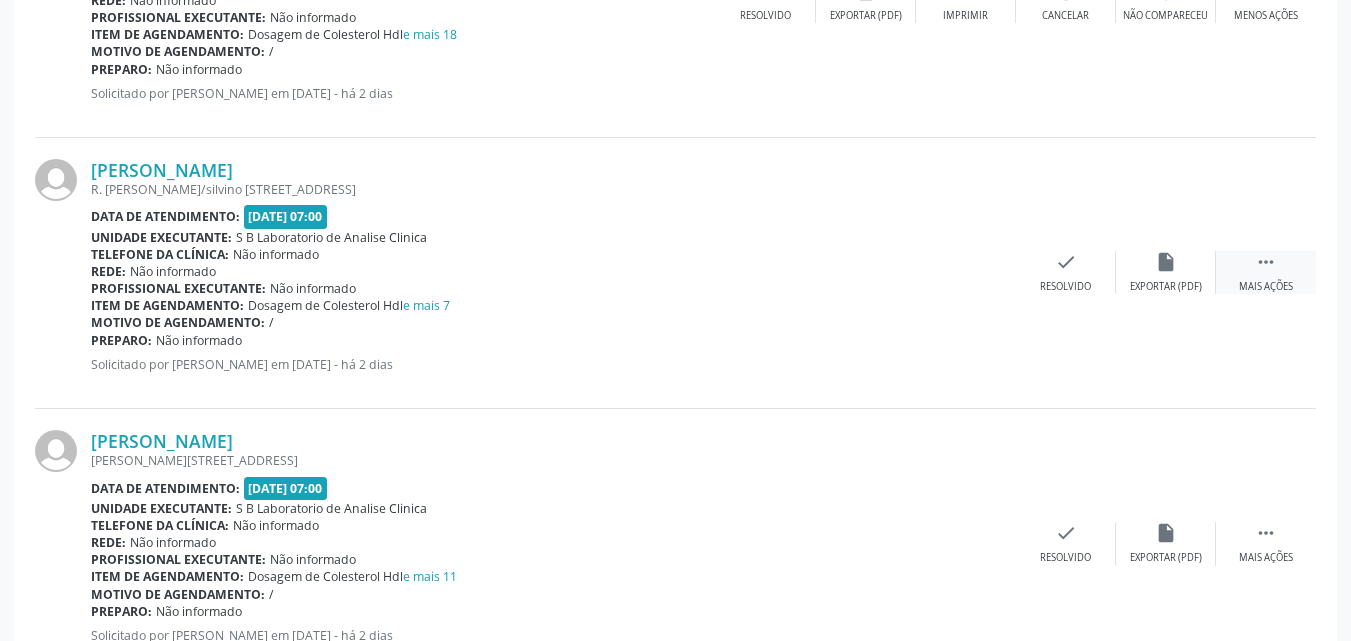 click on "" at bounding box center [1266, 262] 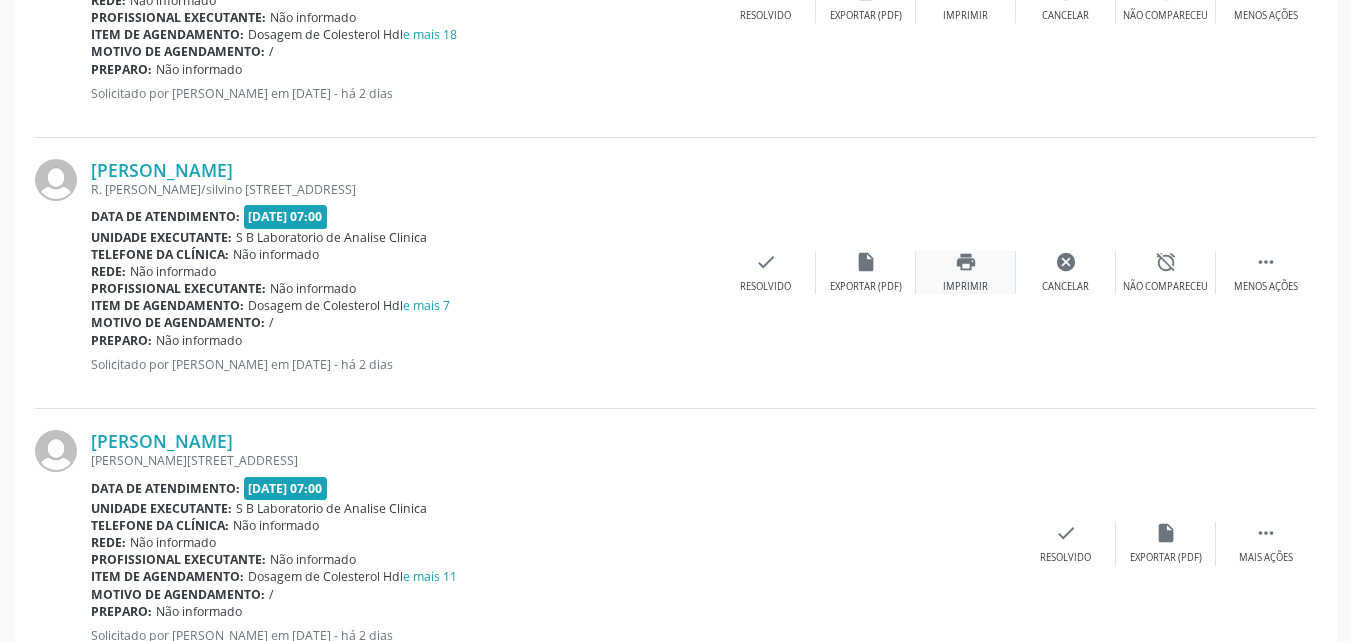 click on "print
Imprimir" at bounding box center (966, 272) 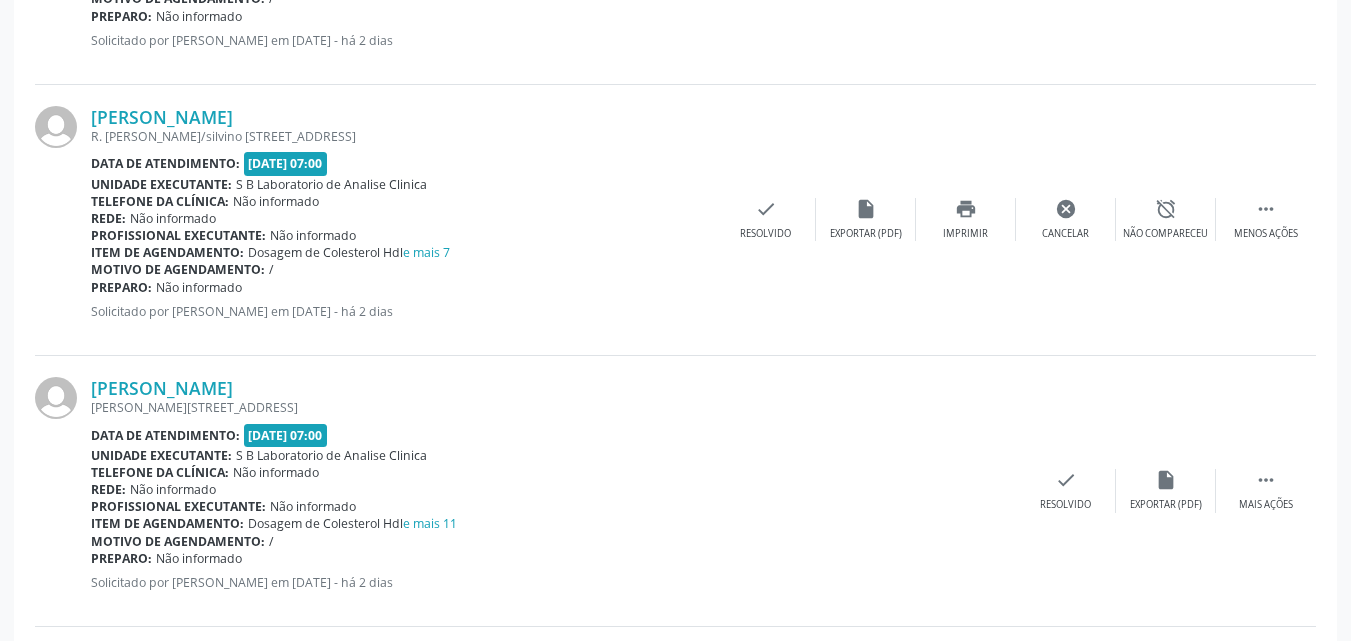 scroll, scrollTop: 2424, scrollLeft: 0, axis: vertical 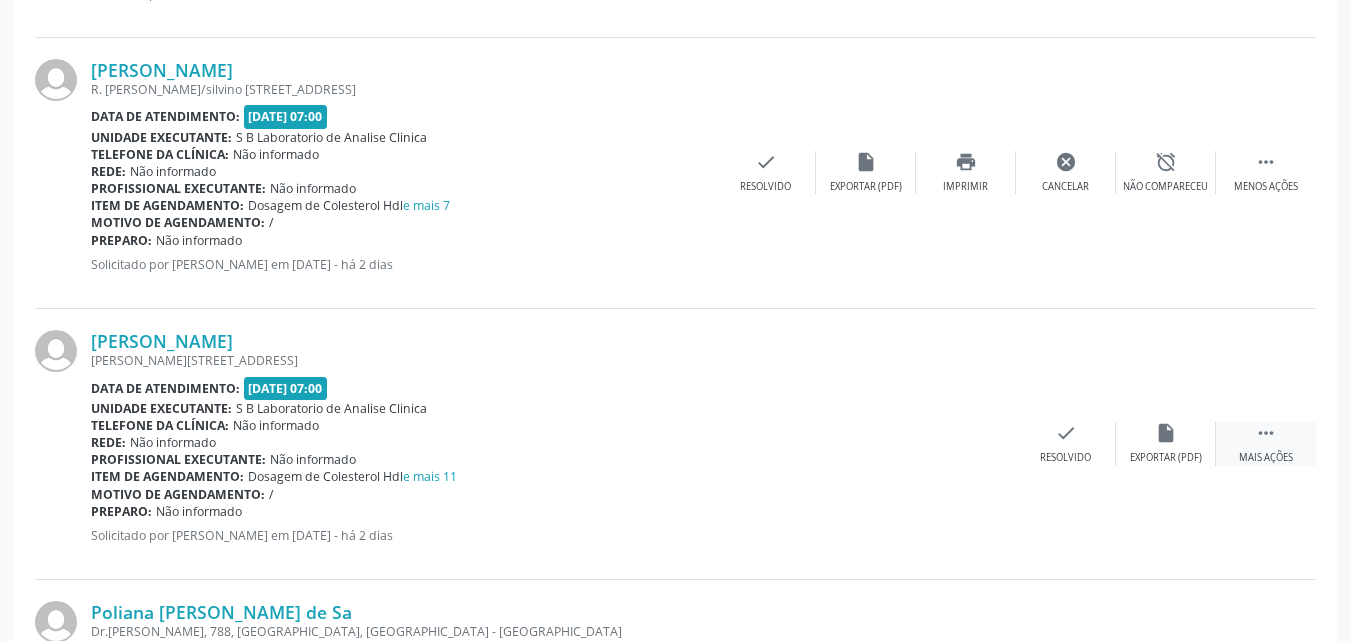 click on "
Mais ações" at bounding box center (1266, 443) 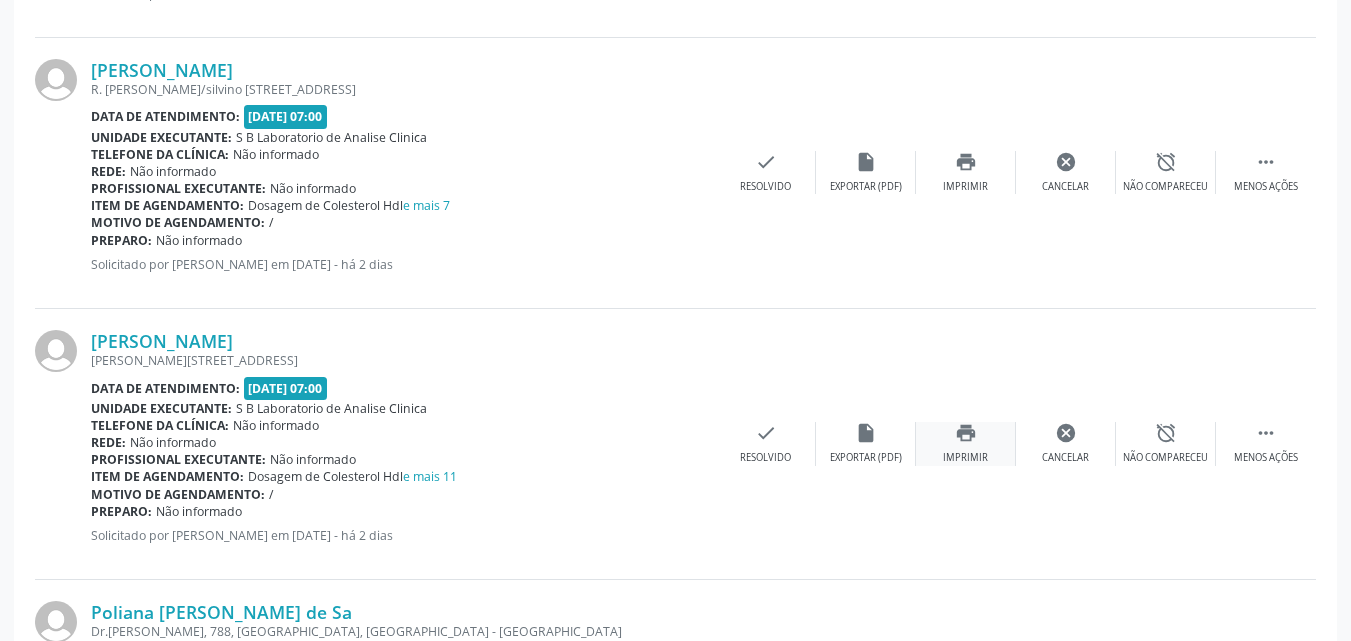 click on "Imprimir" at bounding box center (965, 458) 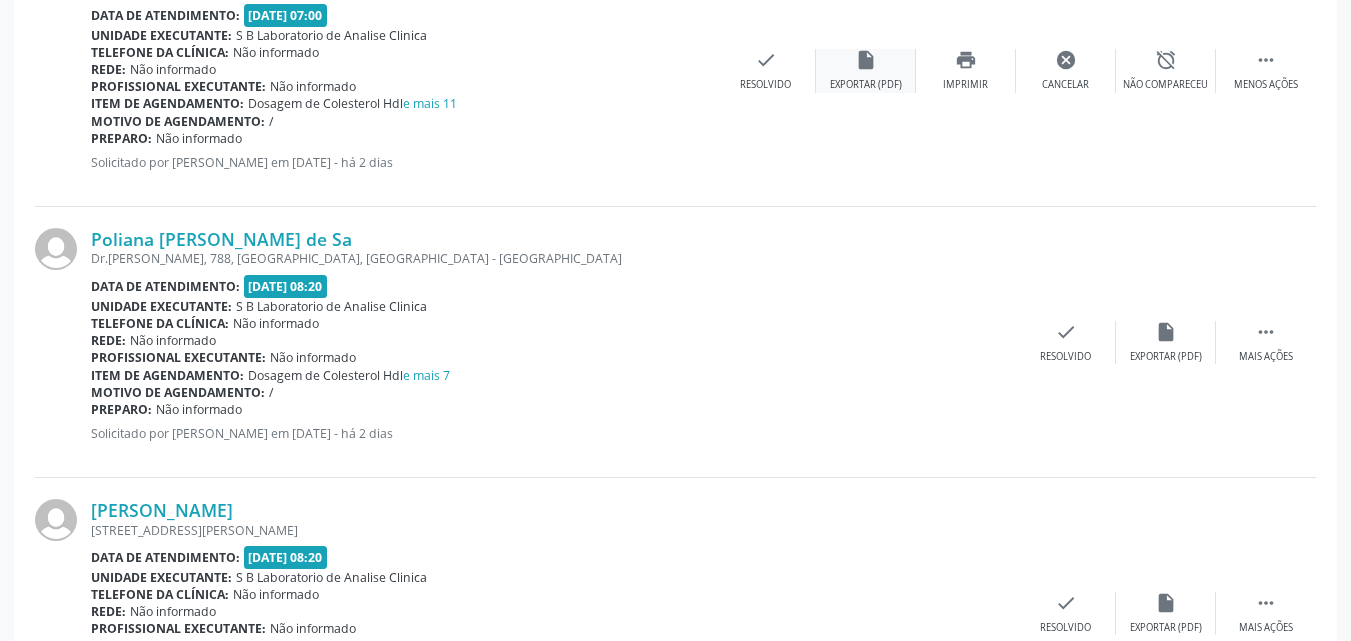 scroll, scrollTop: 2824, scrollLeft: 0, axis: vertical 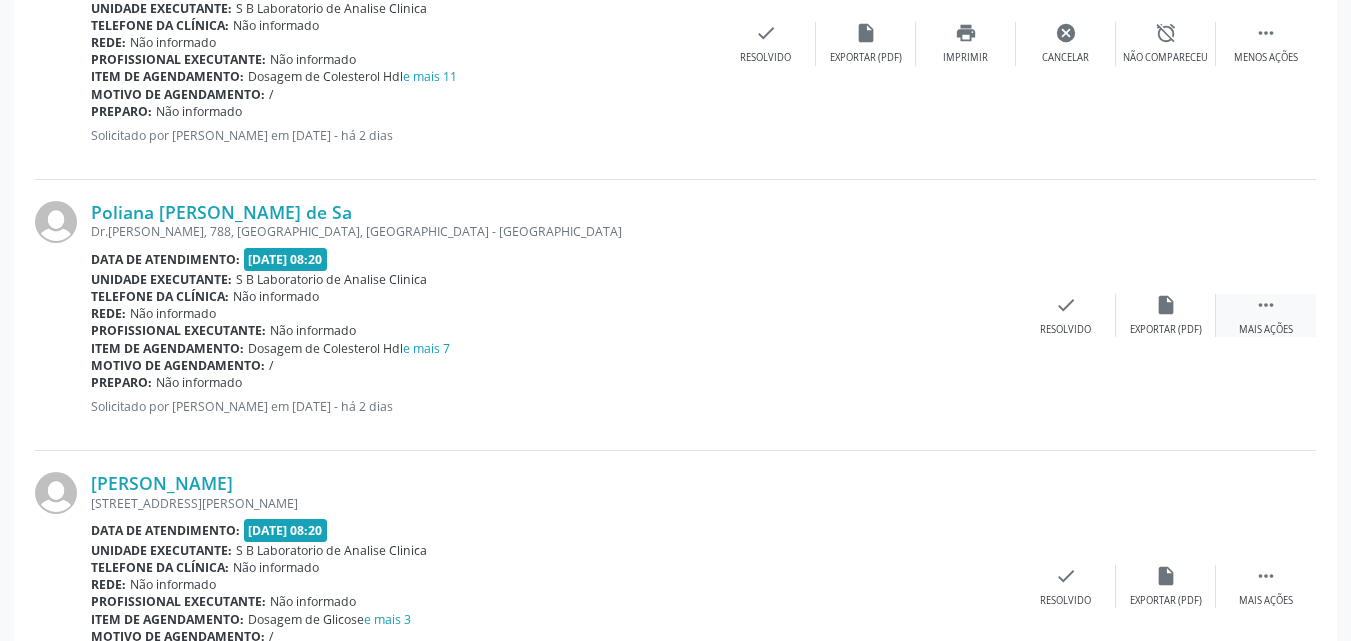 click on "" at bounding box center (1266, 305) 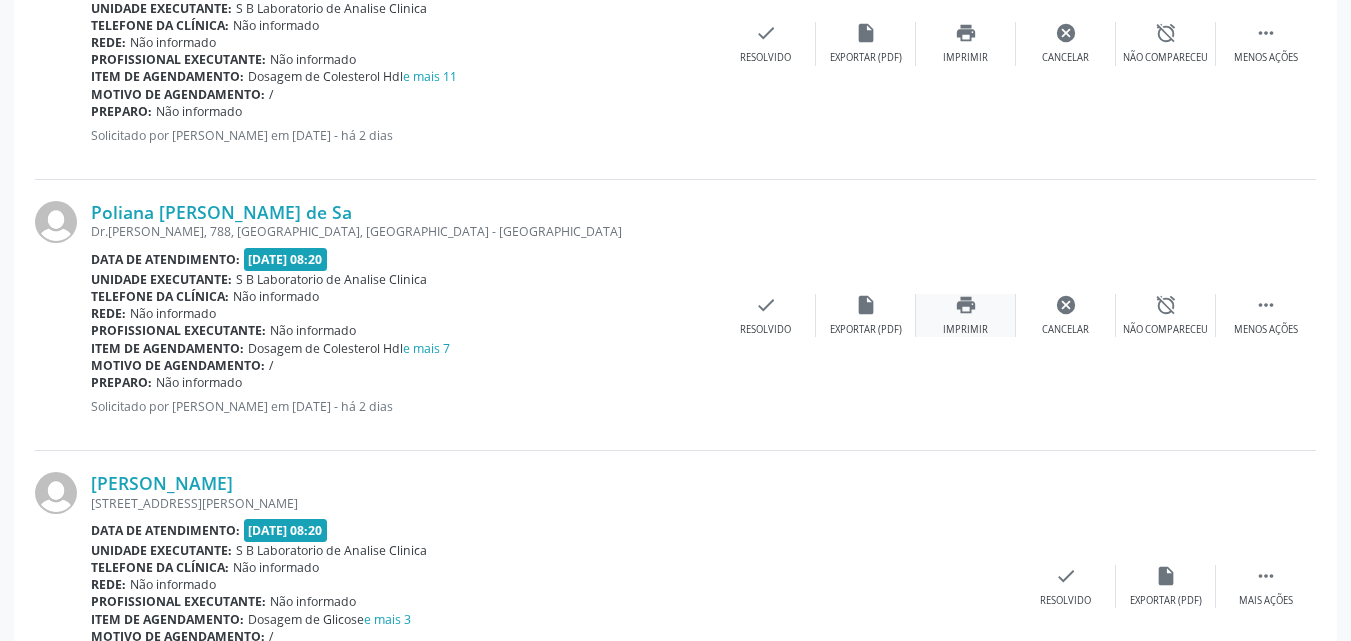 click on "print" at bounding box center [966, 305] 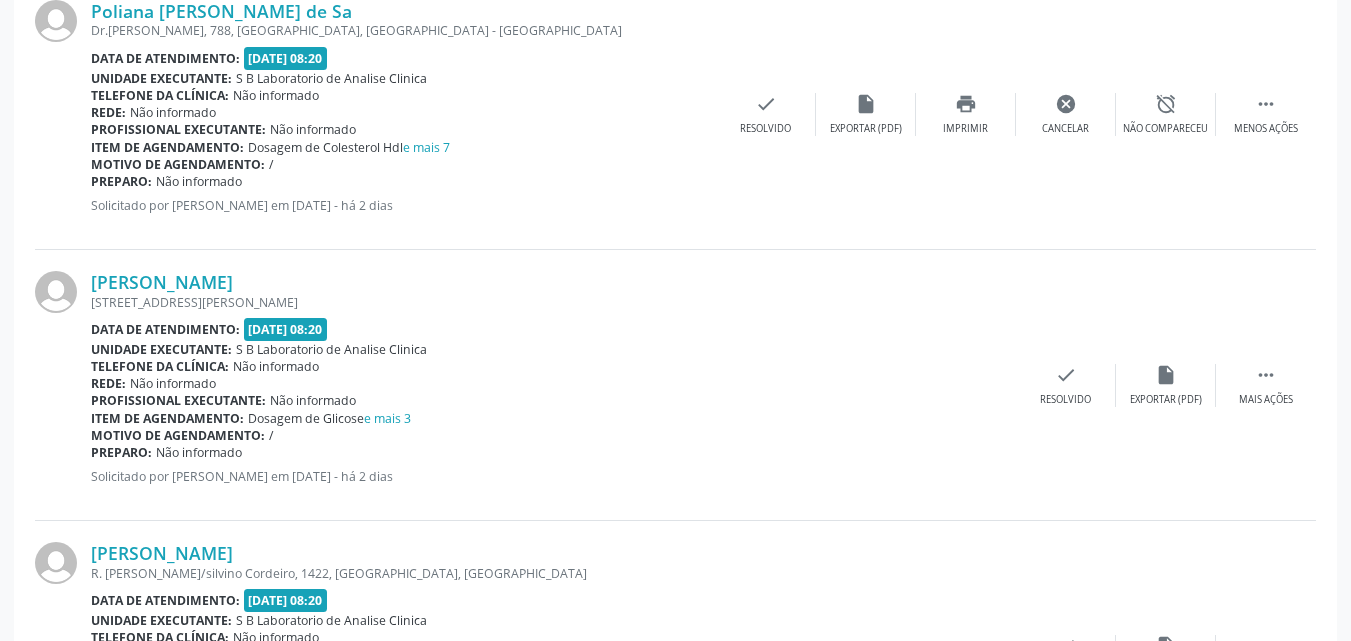 scroll, scrollTop: 3024, scrollLeft: 0, axis: vertical 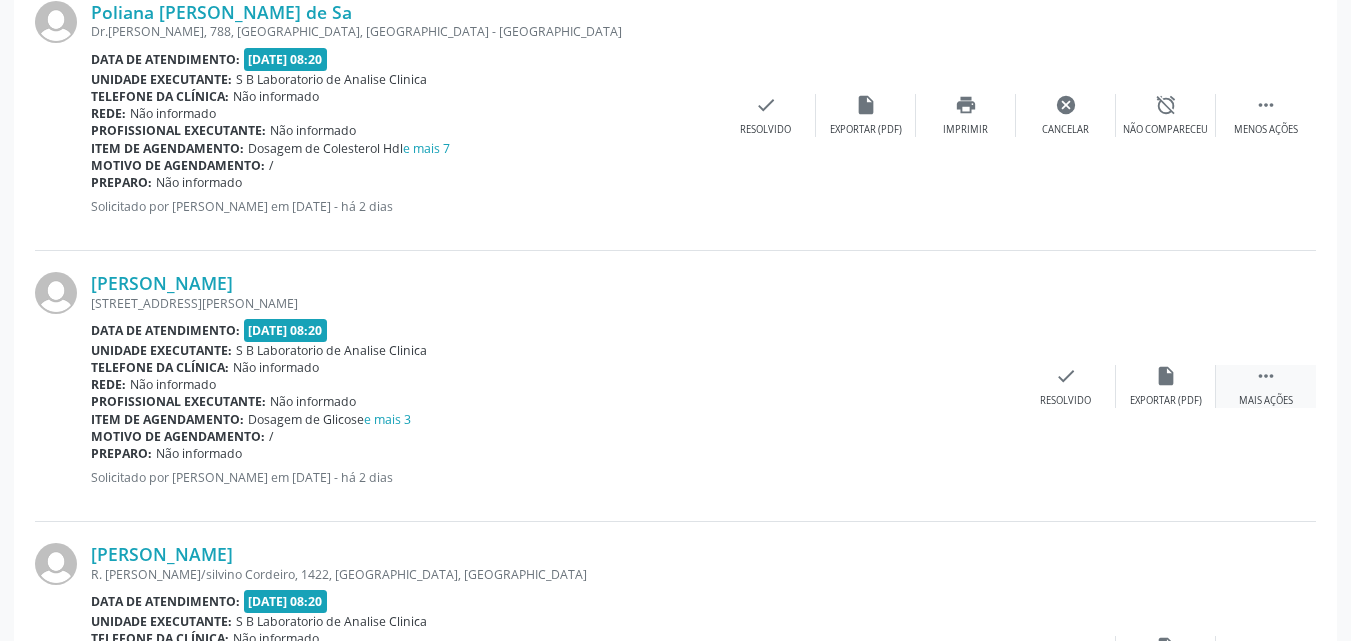 click on "
Mais ações" at bounding box center (1266, 386) 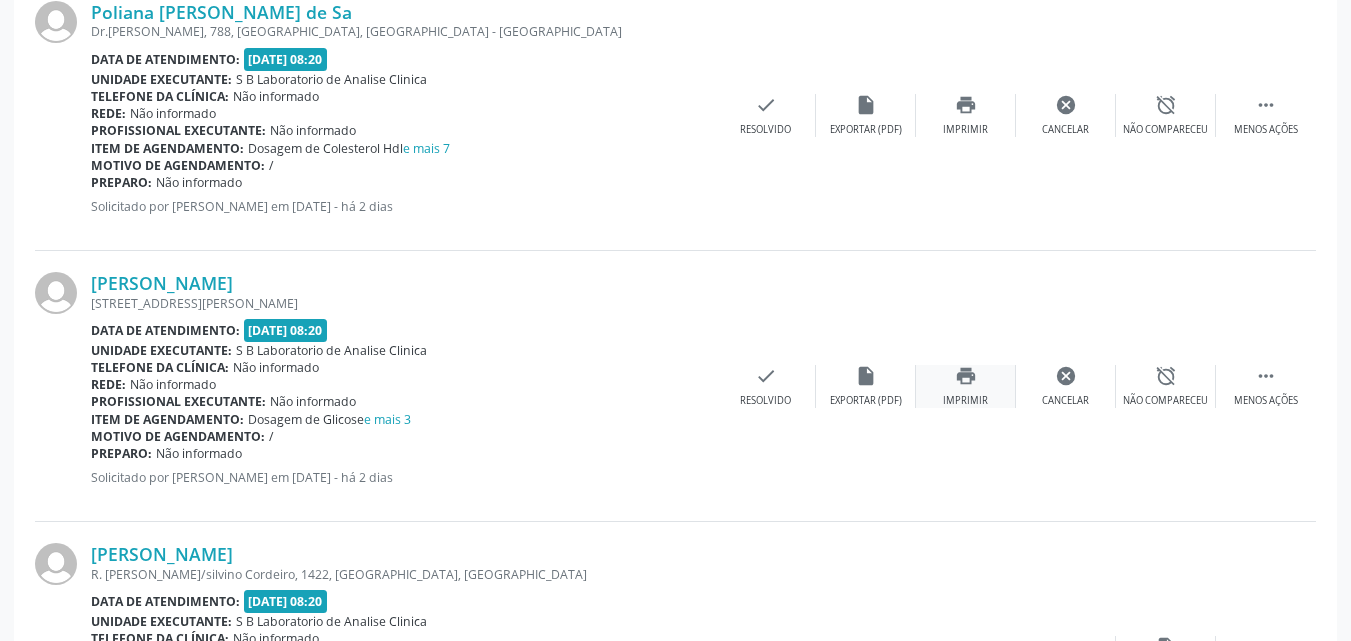 click on "Imprimir" at bounding box center [965, 401] 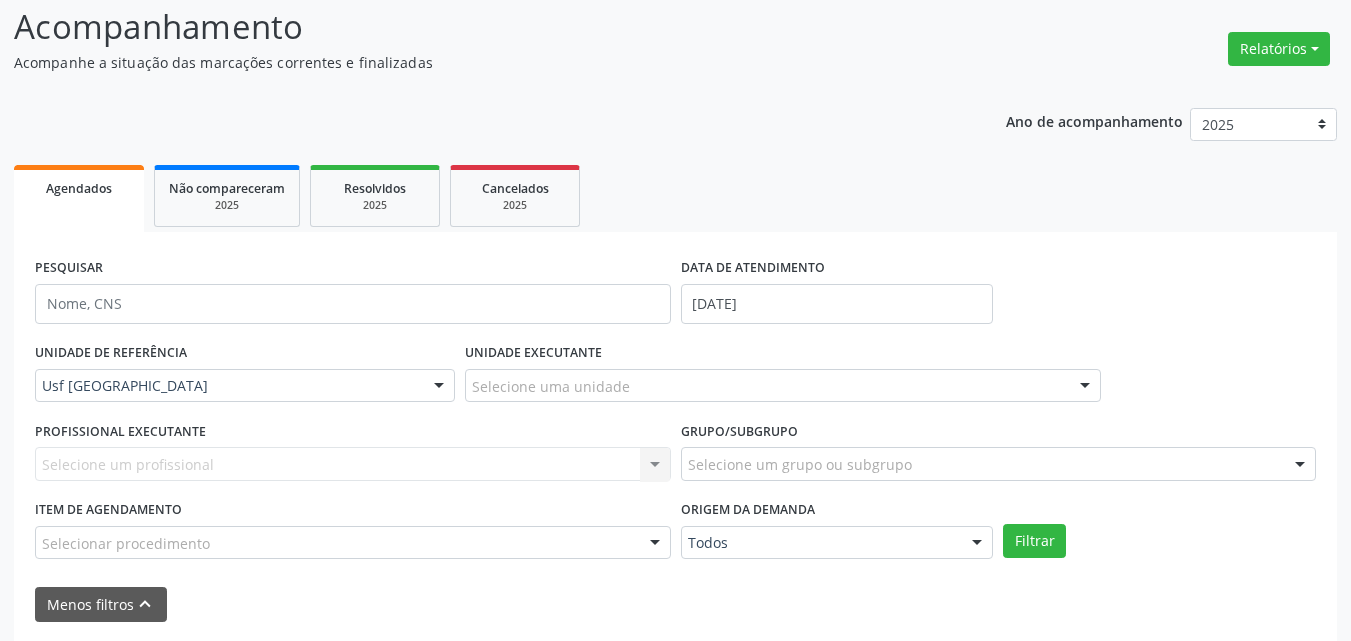 scroll, scrollTop: 0, scrollLeft: 0, axis: both 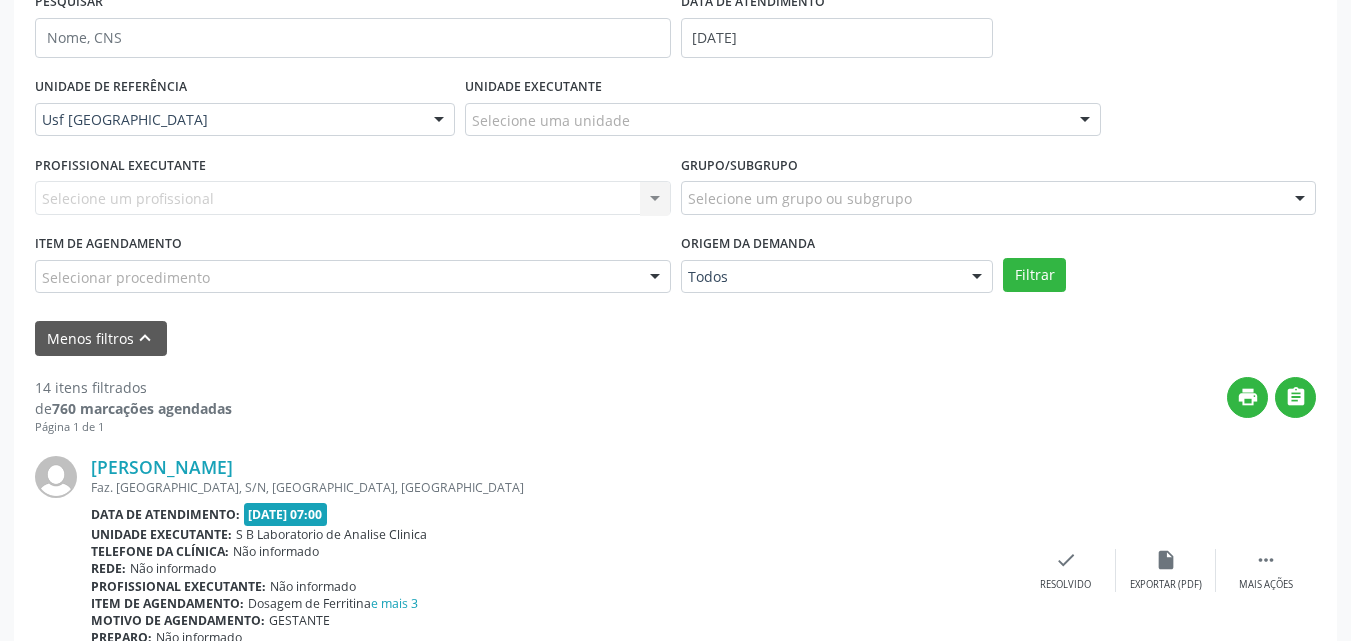 click on "UNIDADE DE REFERÊNCIA
Usf Alto da Conceicao         Todas as UBS   Usf do Mutirao   Usf Cohab   Usf Caicarinha da Penha Tauapiranga   Posto de Saude Bernardo Vieira   Usf Borborema   Usf Bom Jesus I   Usf Ipsep   Usf Sao Cristovao   Usf Santa Rita Bernardo Vieira   Usf Cagep   Usf Caxixola   Usf Bom Jesus II   Usf Malhada Cortada   Usf Alto da Conceicao   Usf Varzea Aabb   Usf Ipsep II   Usf Cohab II   Usf Varzinha   Usf Ipa Faz Nova   Usf Centro I   Usf Vila Bela   Usf Centro II   Usf Luanda Jardim   Usf Ipsep III   Posto de Saude Logradouro   Posto de Saude Poco da Cerca   Posto de Saude de Juazeirinho   Central Regional de Rede de Frio Xi Geres   Hospital Eduardo Campos   Rede de Atencao Ao Covid 19 Leitos de Retaguarda Municipal   Posto de Saude Malhada da Areia   Posto de Saude Malhada do Jua   Vigilancia Epidemiologica   Central de Regulacao Medica das Urgencias Serra Talhada Pe   Usb Base Samu Serra Talhada   Usa Base Samu Serra Talhada   3 Grupamento de Bombeiros" at bounding box center (675, 189) 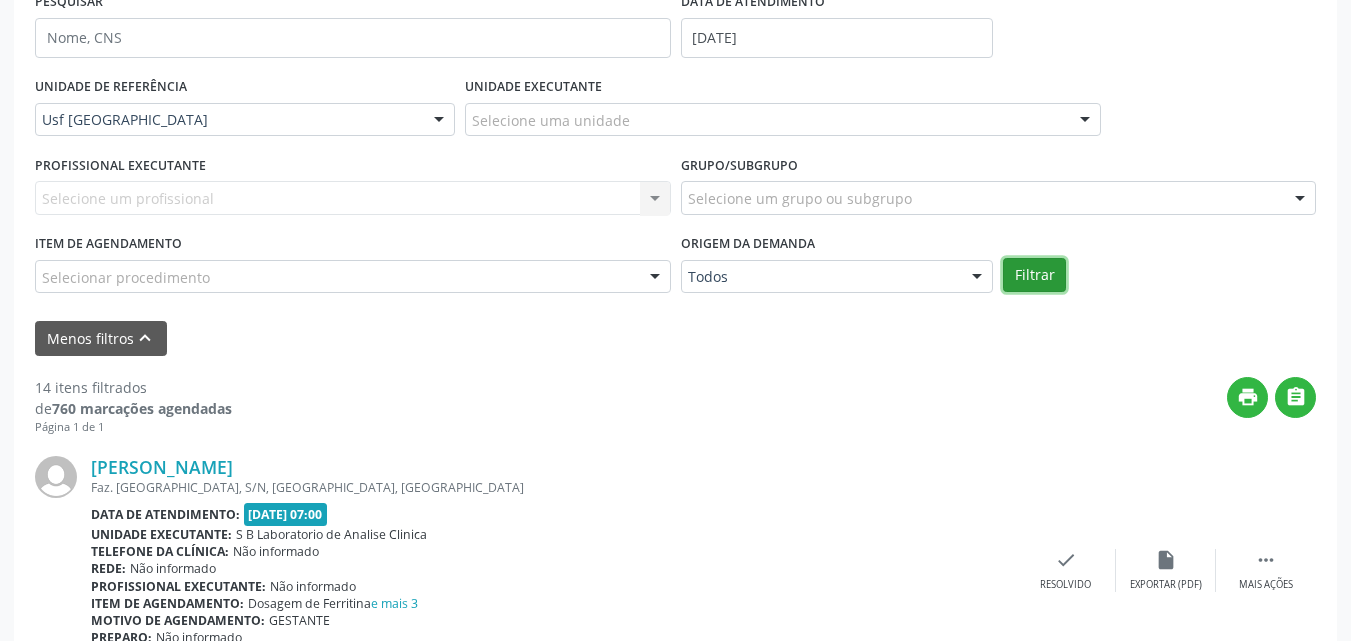 click on "Filtrar" at bounding box center (1034, 275) 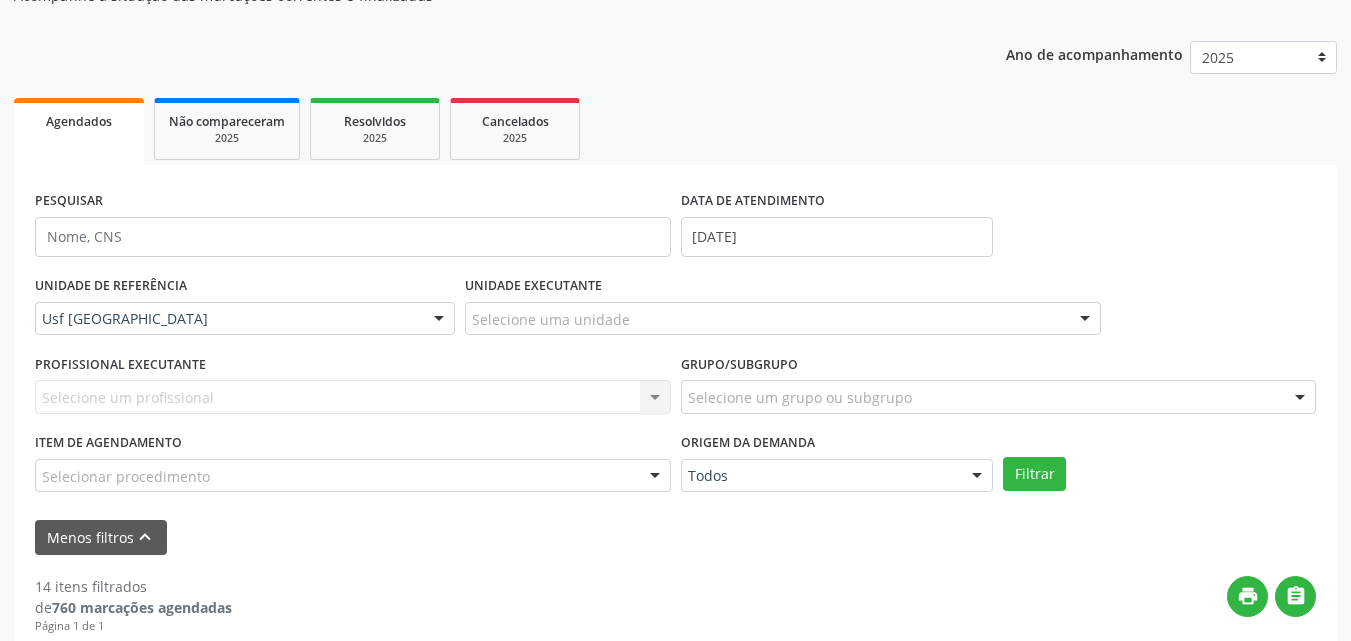 scroll, scrollTop: 200, scrollLeft: 0, axis: vertical 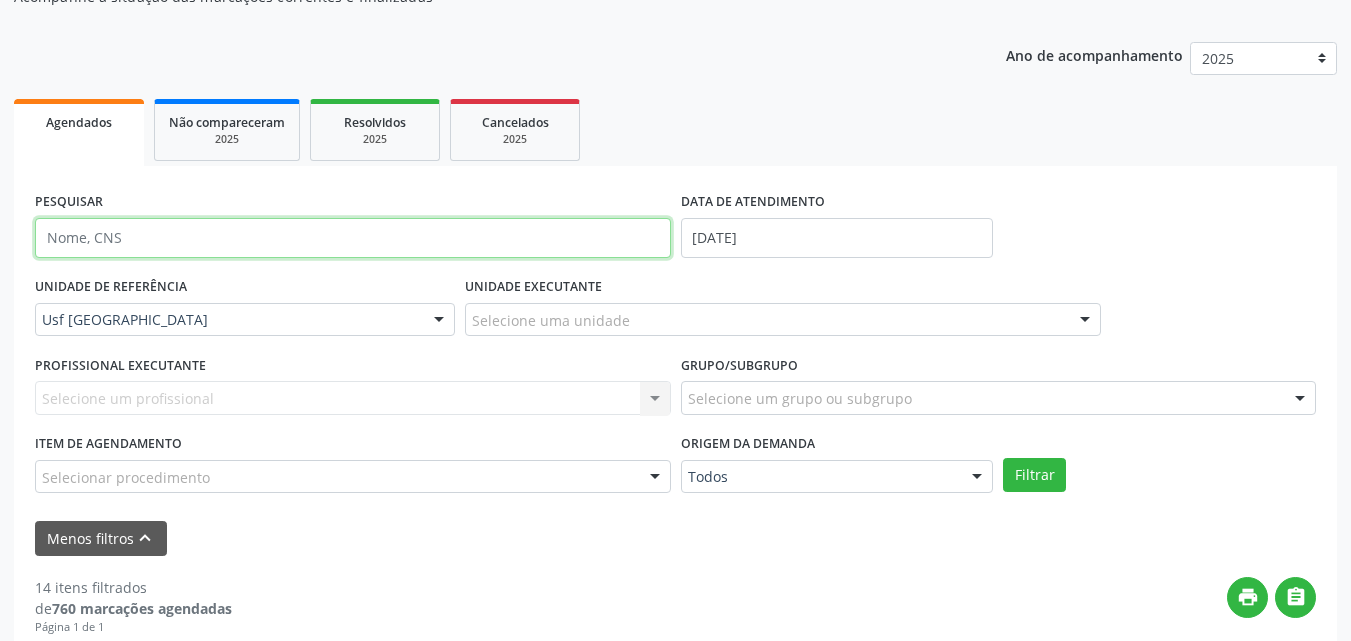 click at bounding box center (353, 238) 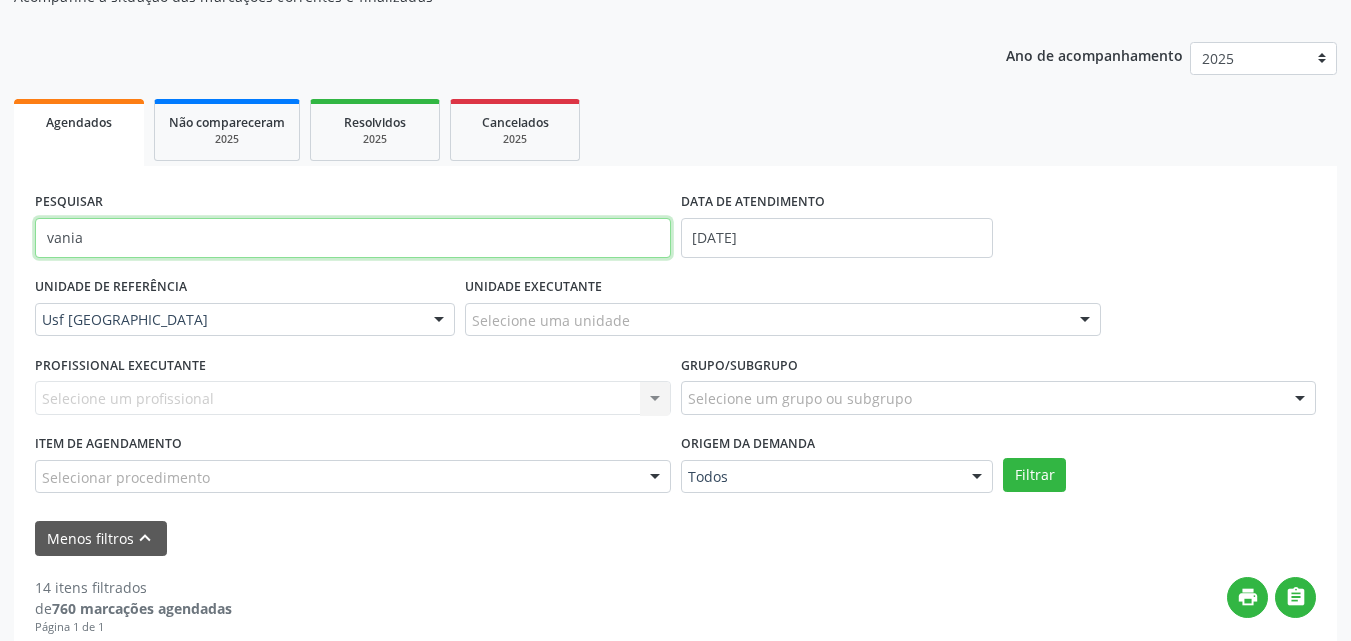type on "vania" 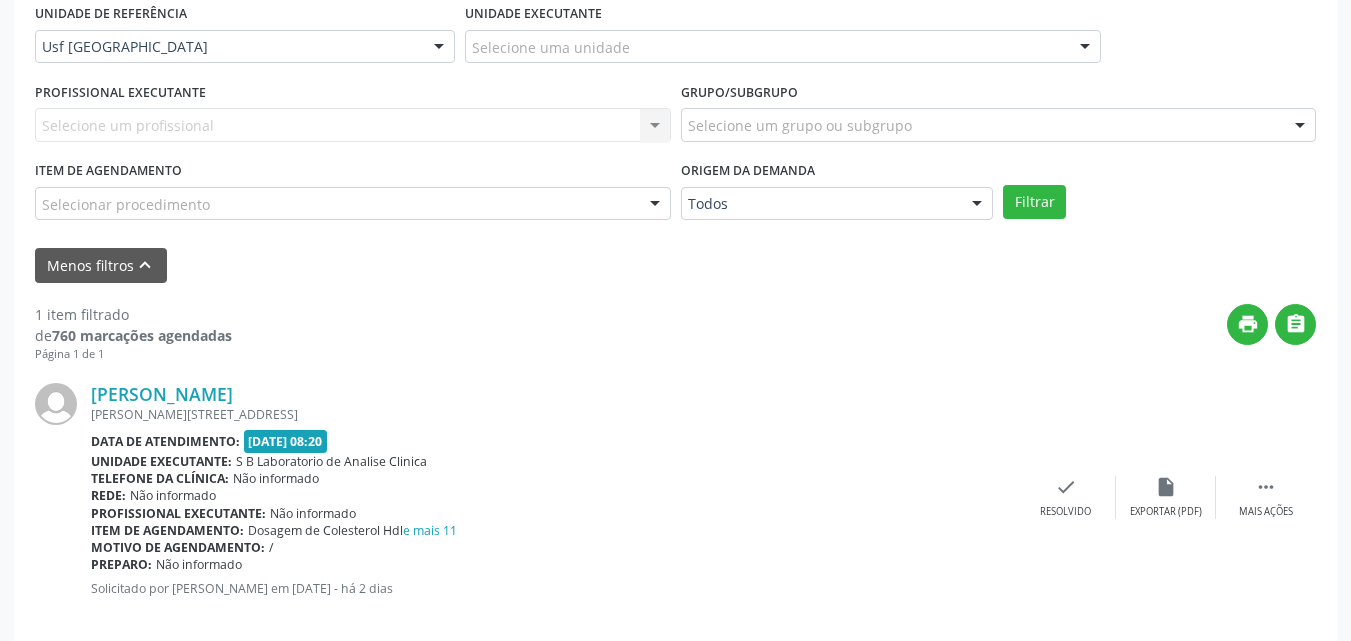 scroll, scrollTop: 499, scrollLeft: 0, axis: vertical 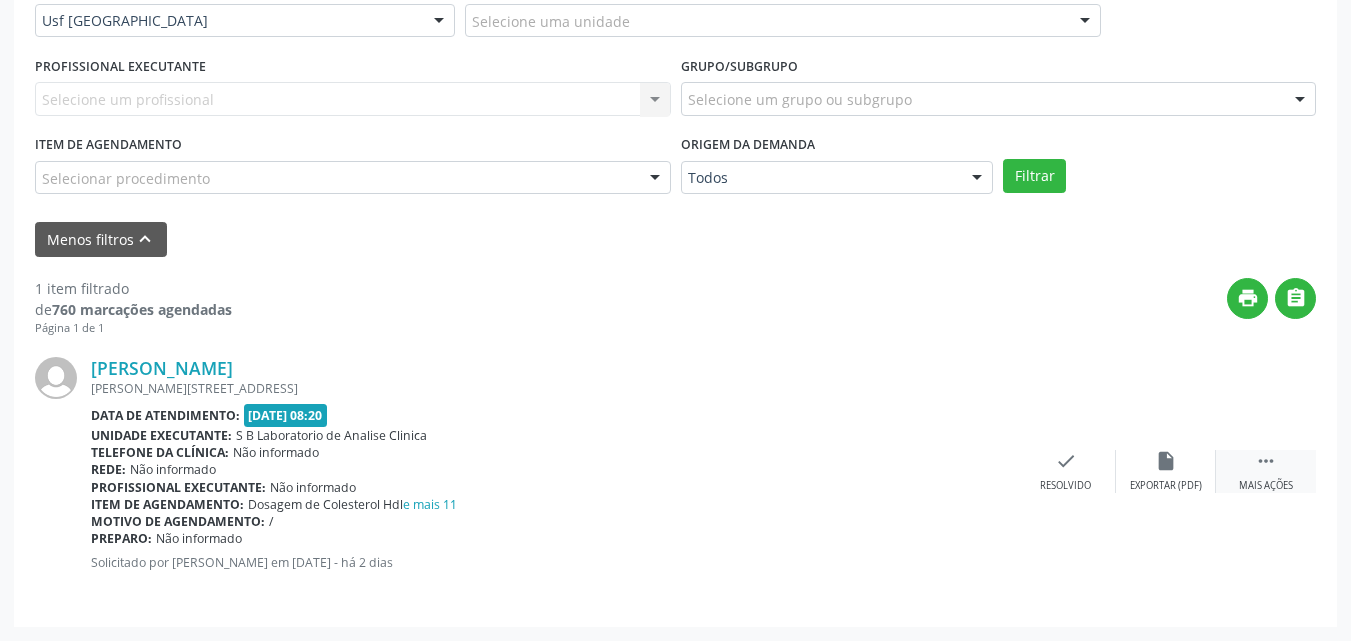 click on "Mais ações" at bounding box center (1266, 486) 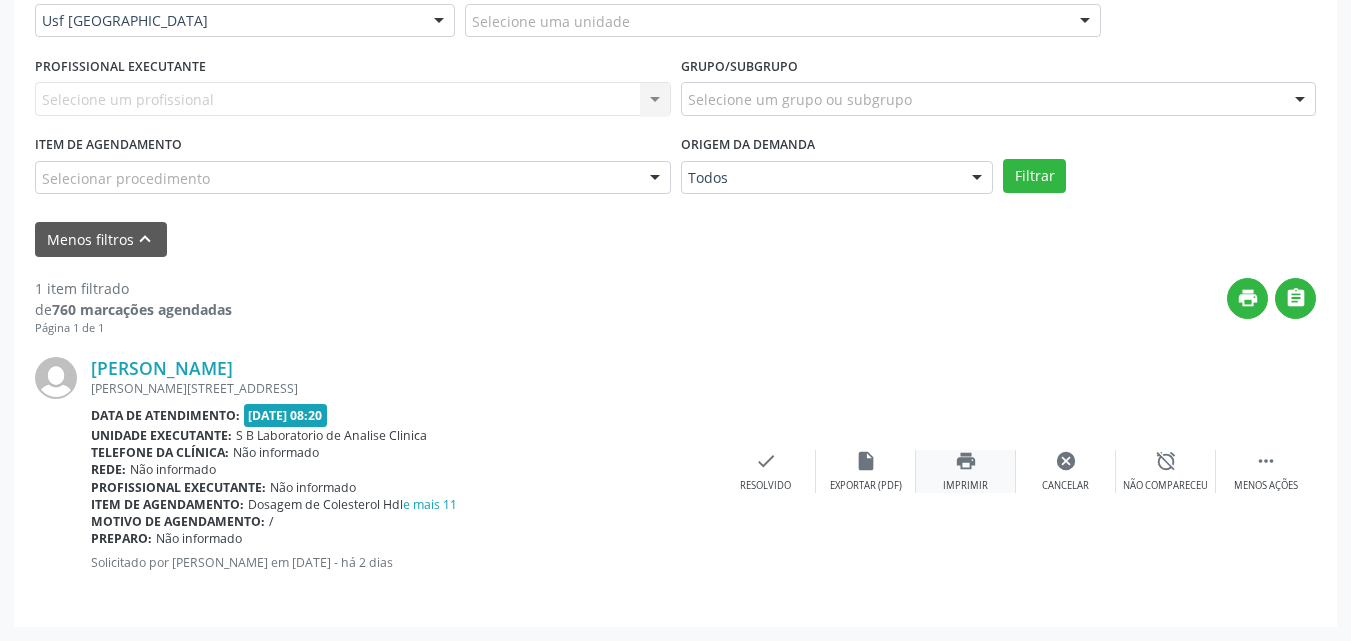 click on "print" at bounding box center [966, 461] 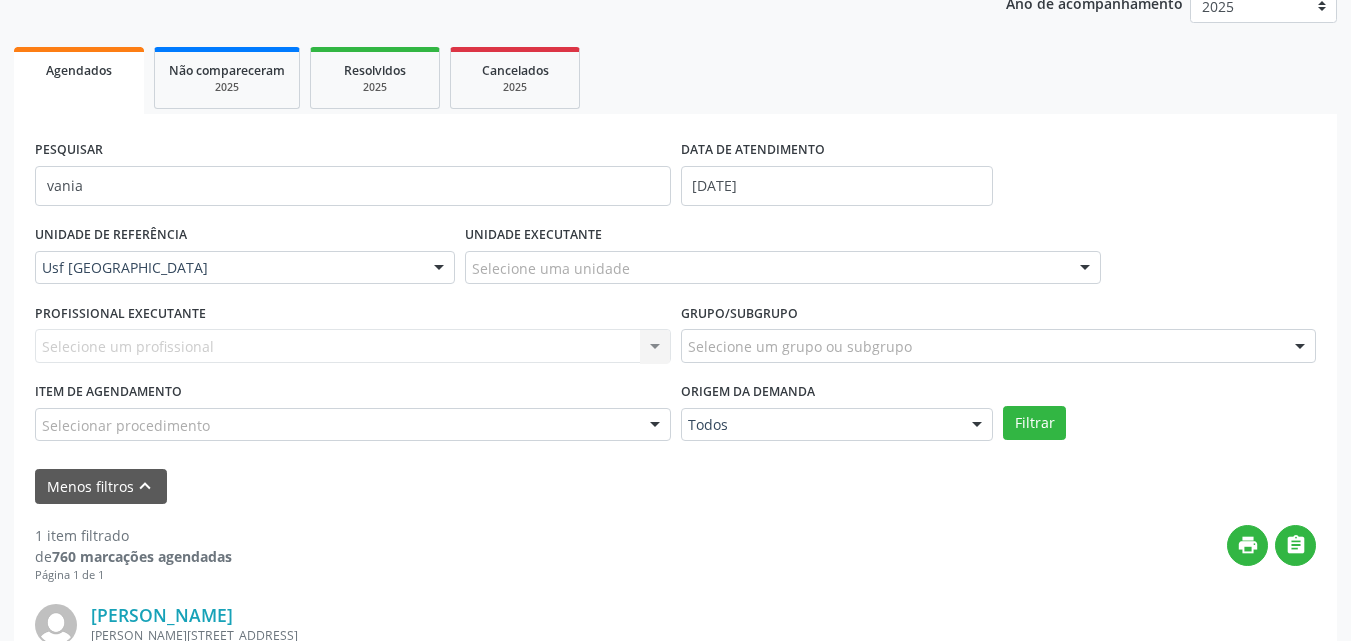 scroll, scrollTop: 199, scrollLeft: 0, axis: vertical 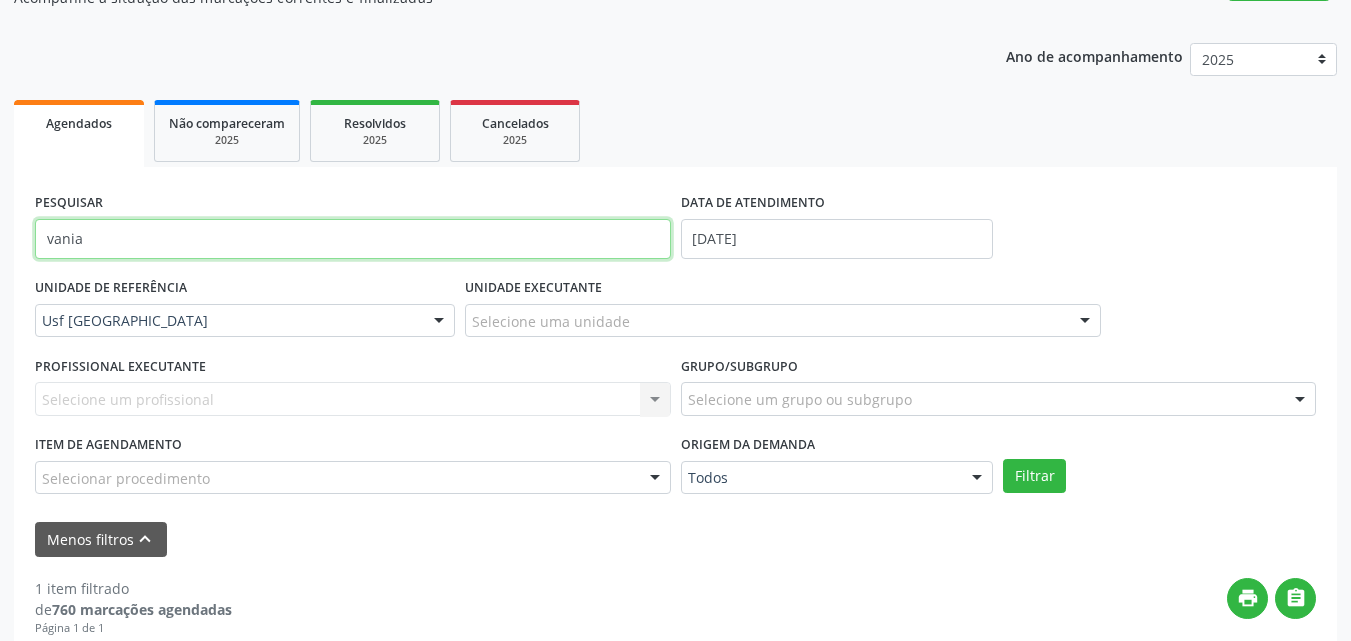 drag, startPoint x: 212, startPoint y: 252, endPoint x: 0, endPoint y: 260, distance: 212.1509 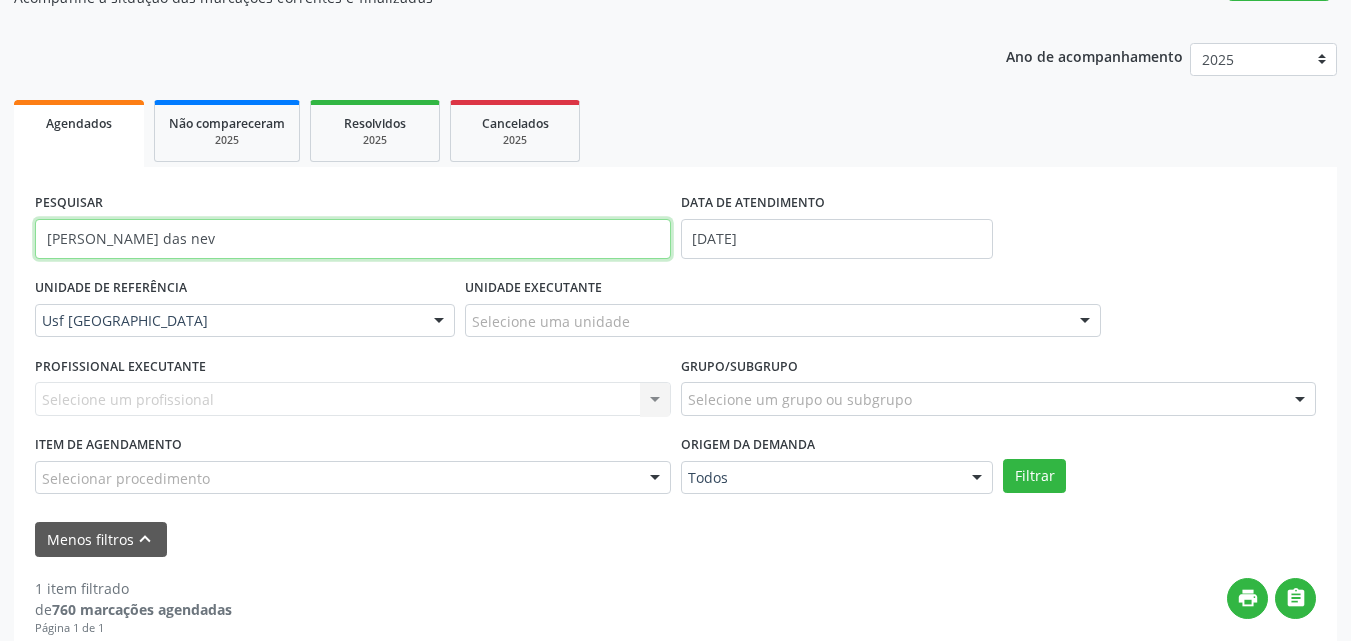 type on "maria das nev" 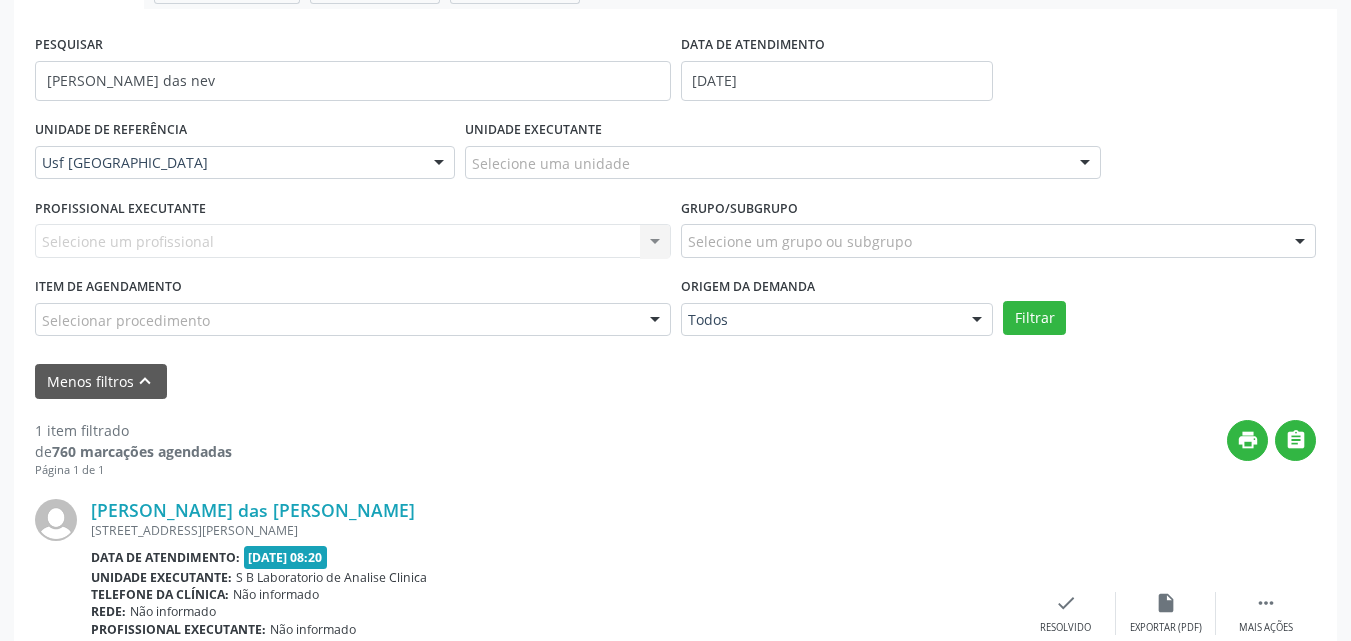 scroll, scrollTop: 499, scrollLeft: 0, axis: vertical 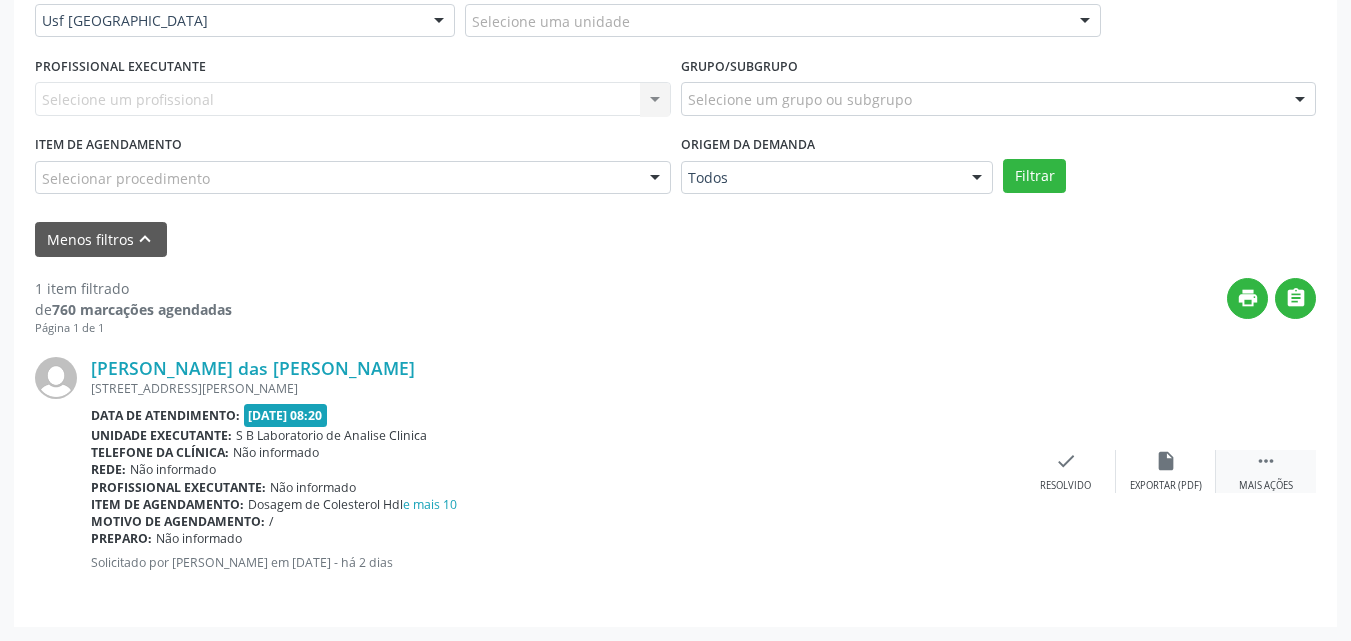 click on "
Mais ações" at bounding box center [1266, 471] 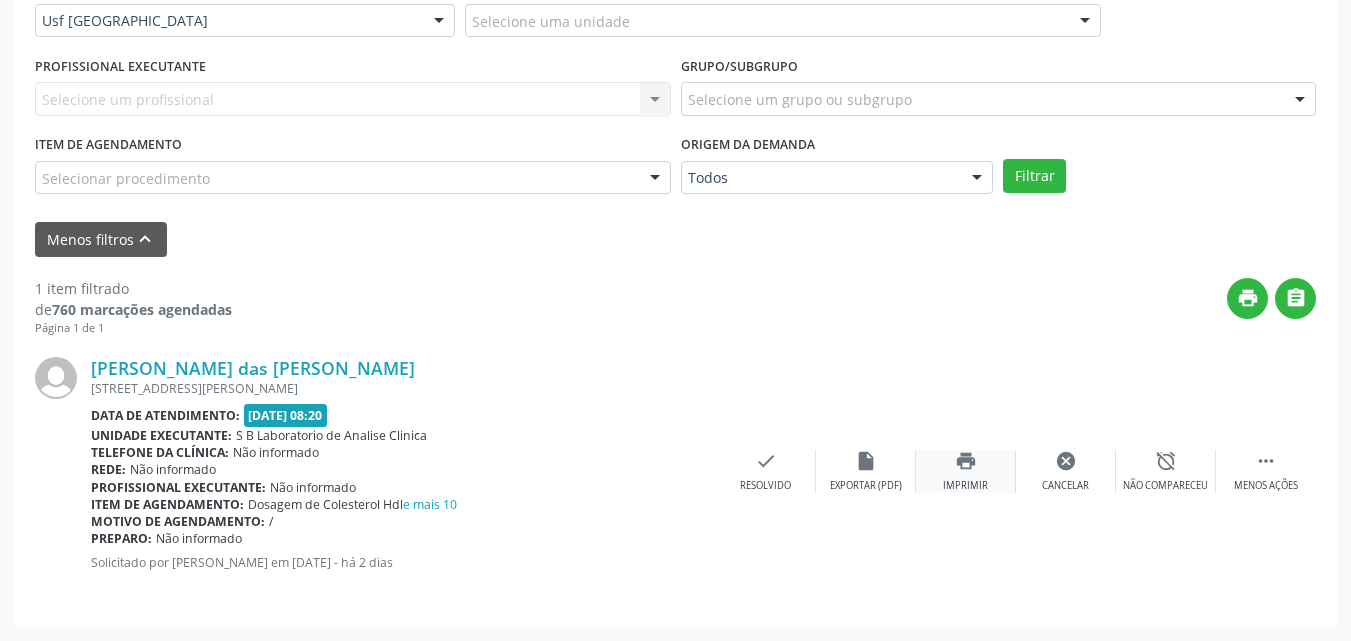 click on "Imprimir" at bounding box center (965, 486) 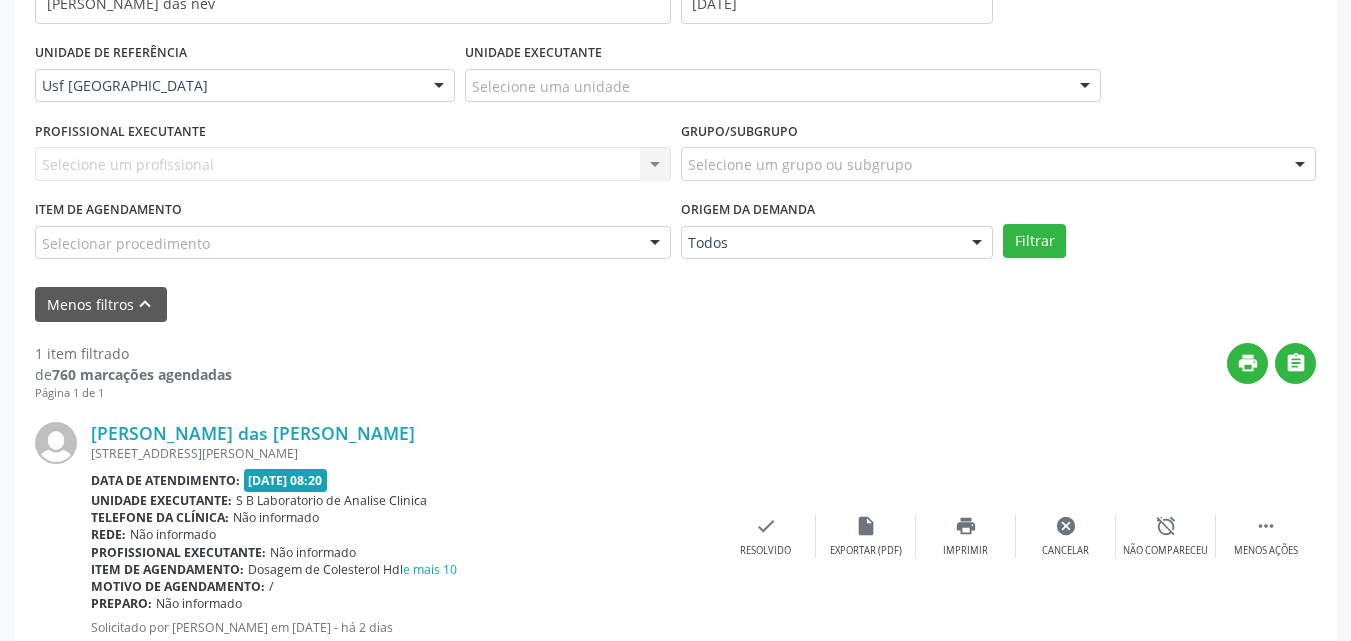 scroll, scrollTop: 399, scrollLeft: 0, axis: vertical 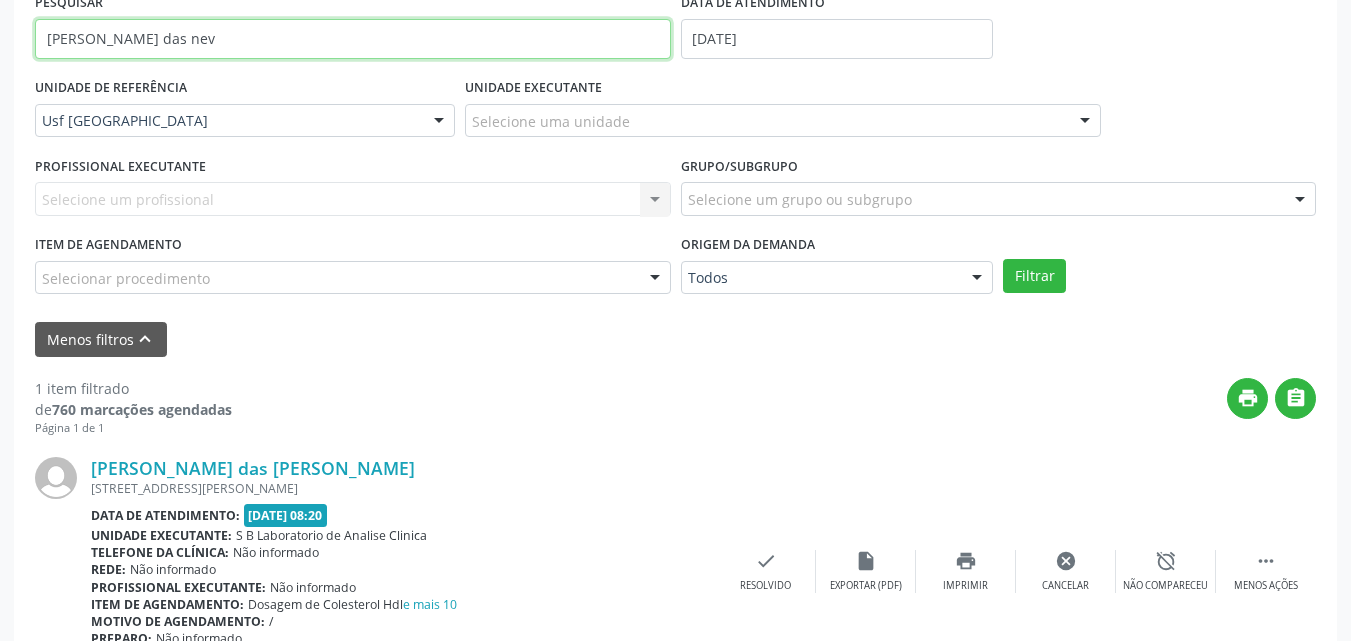 drag, startPoint x: 302, startPoint y: 35, endPoint x: 8, endPoint y: 64, distance: 295.42682 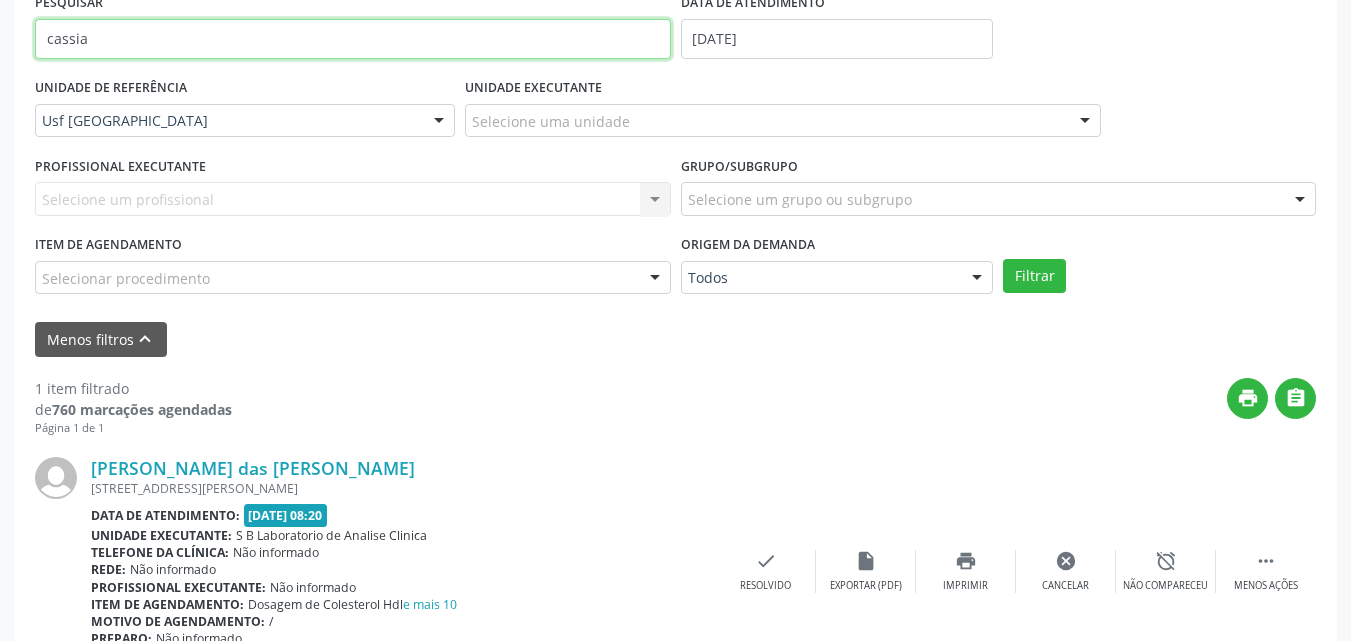 type on "cassia" 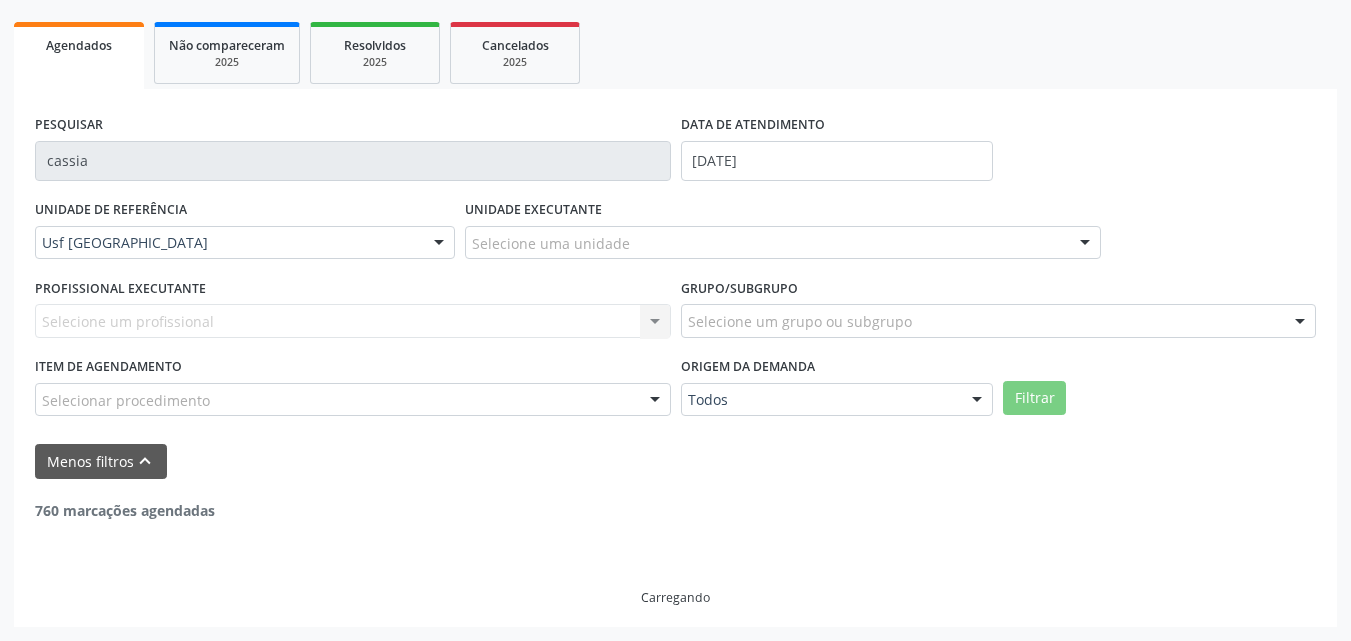scroll, scrollTop: 399, scrollLeft: 0, axis: vertical 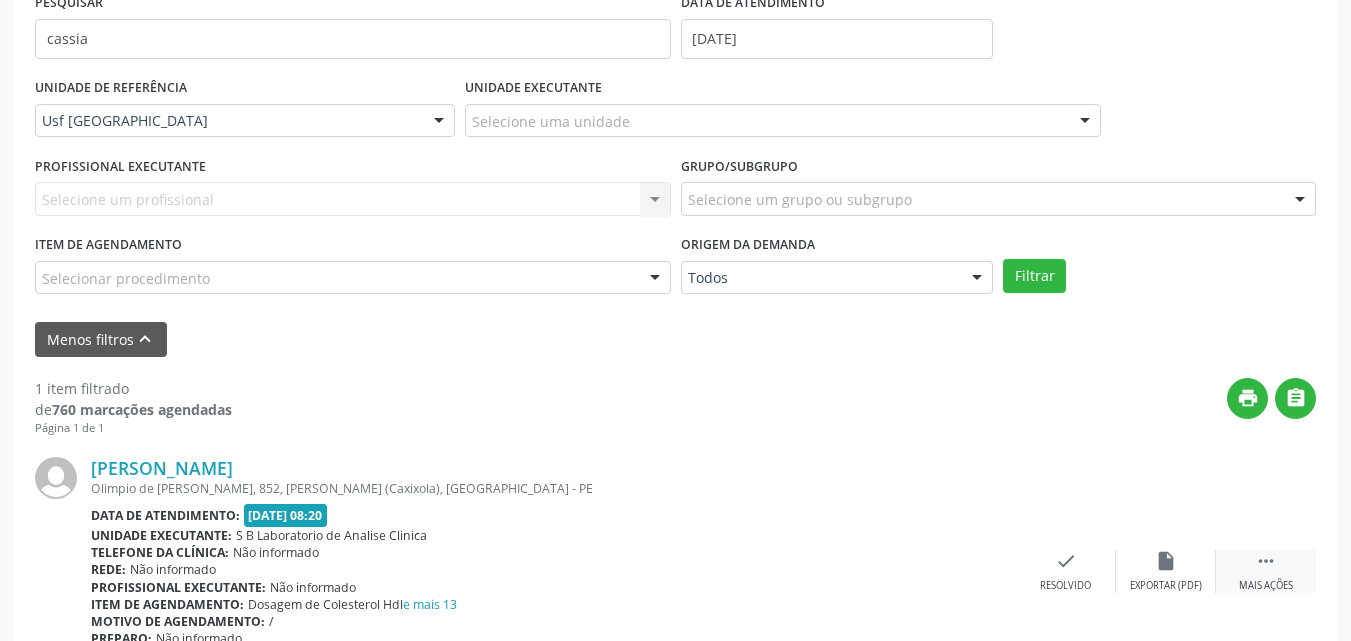 click on "" at bounding box center (1266, 561) 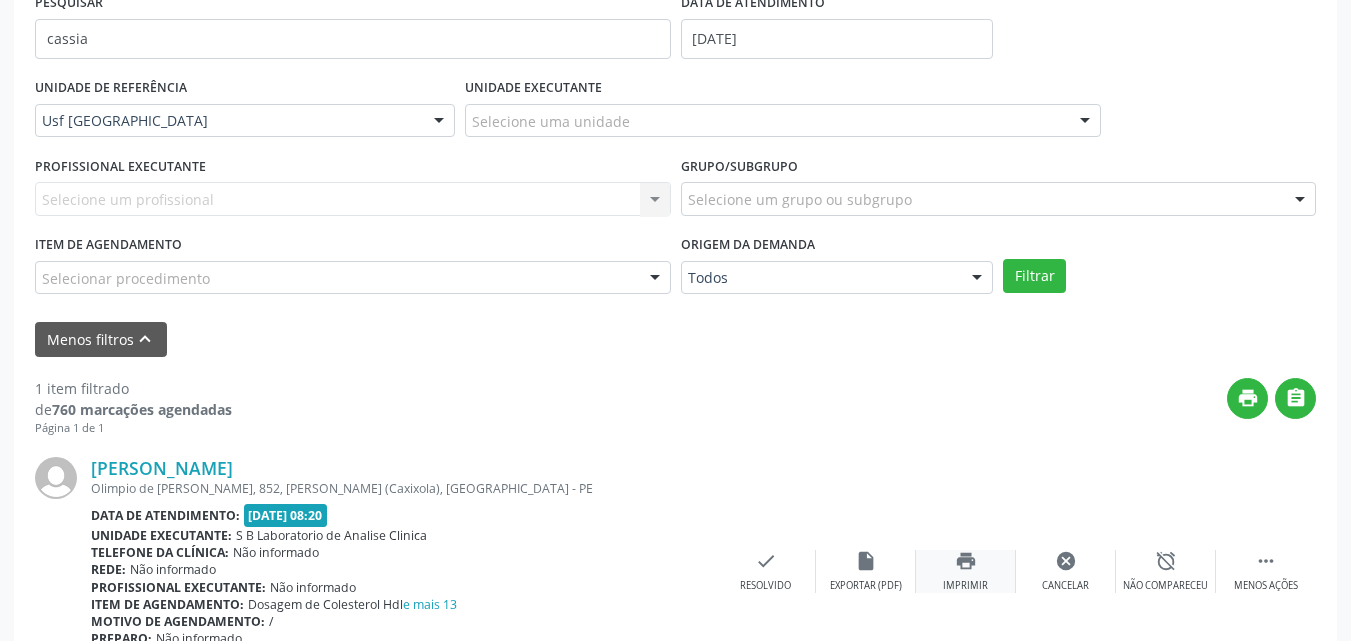 click on "print" at bounding box center (966, 561) 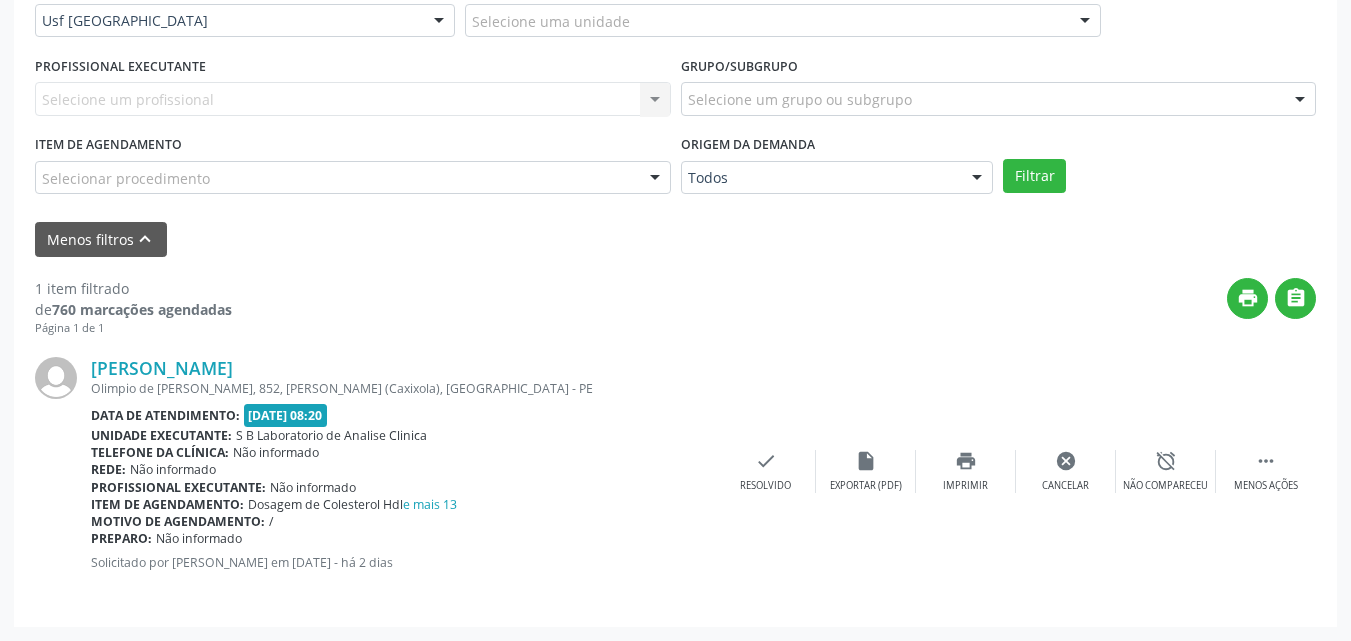 scroll, scrollTop: 0, scrollLeft: 0, axis: both 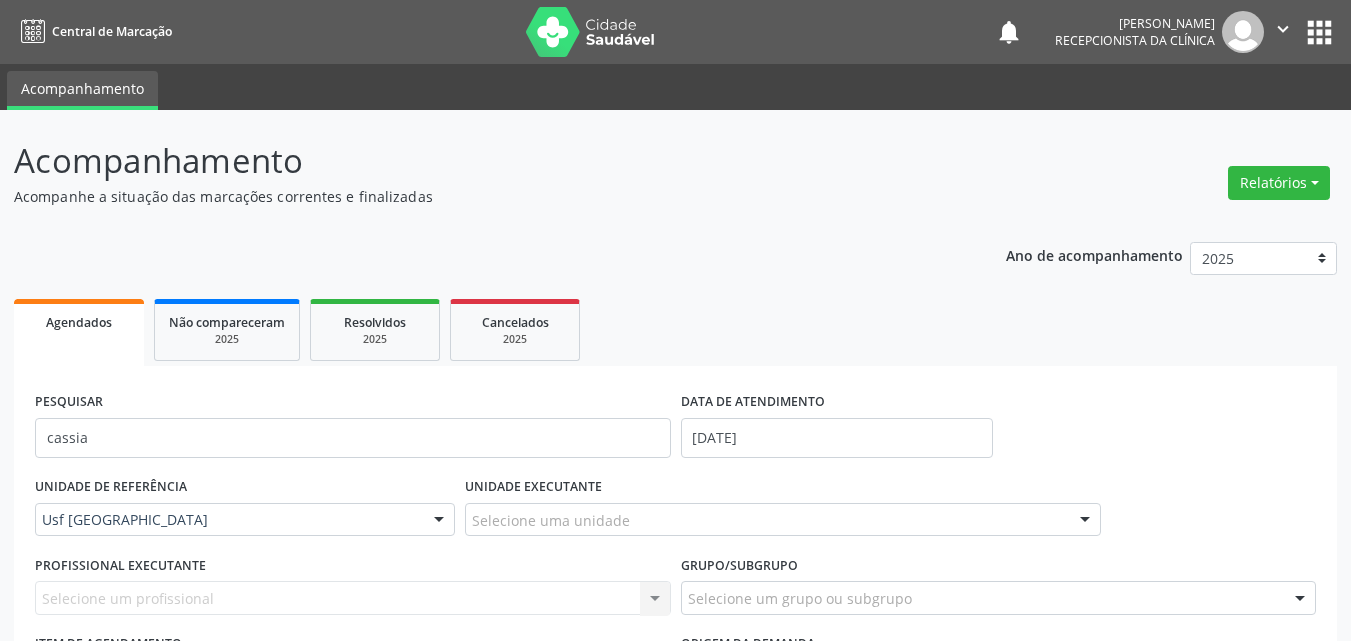 click at bounding box center [591, 32] 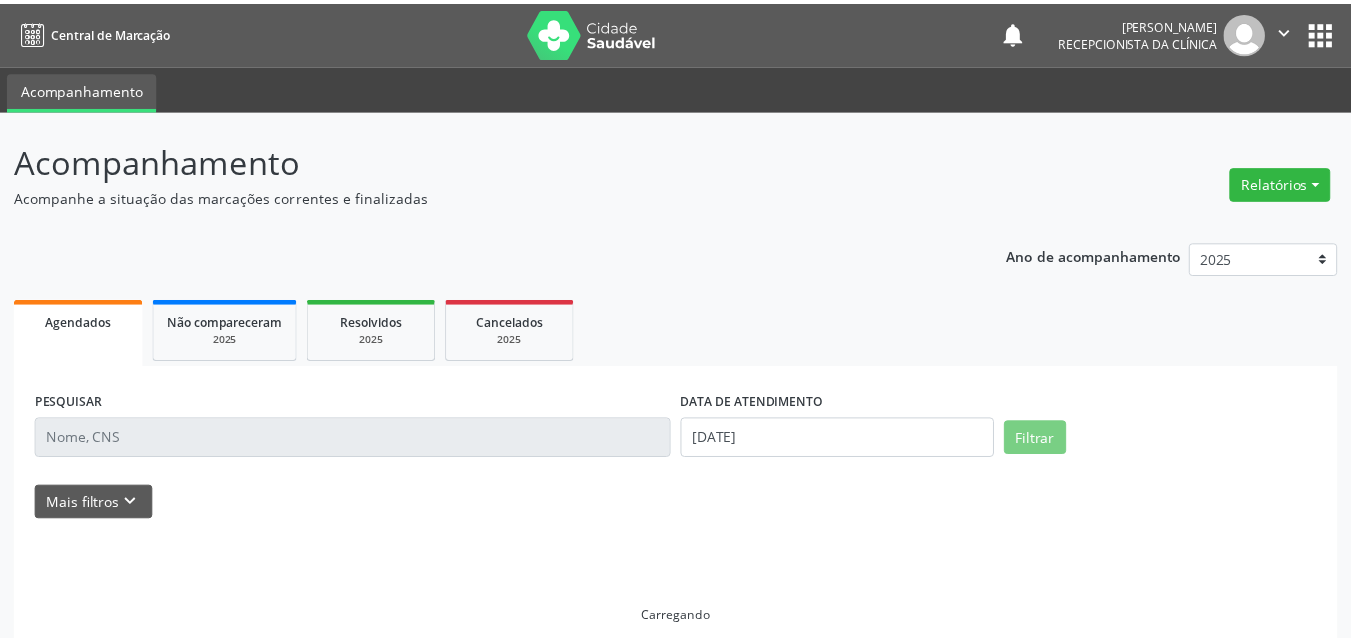 scroll, scrollTop: 0, scrollLeft: 0, axis: both 